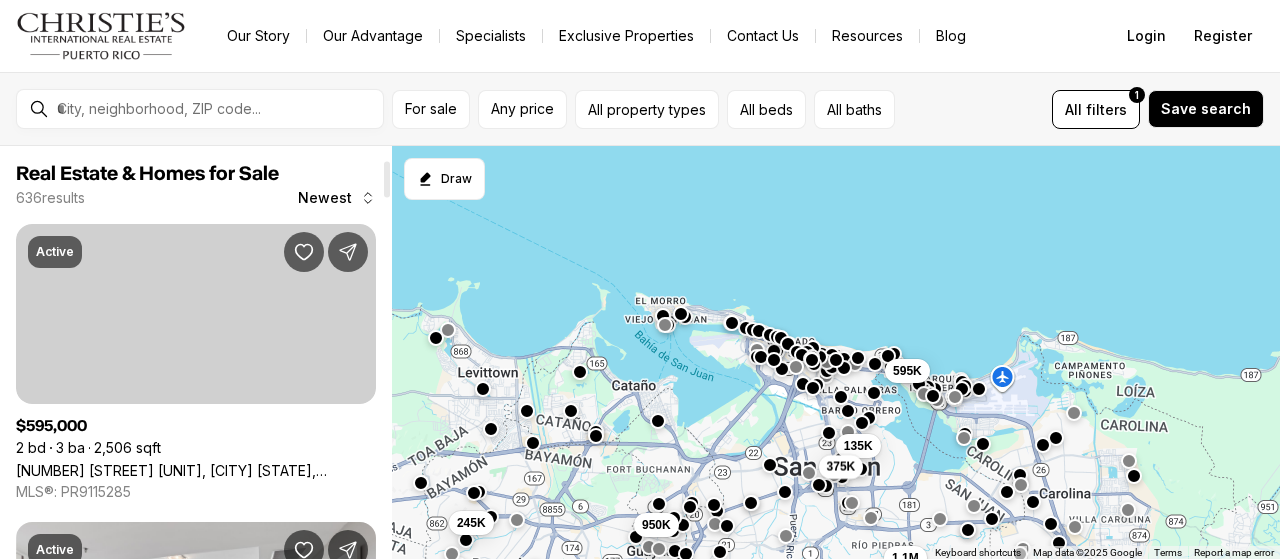 scroll, scrollTop: 0, scrollLeft: 0, axis: both 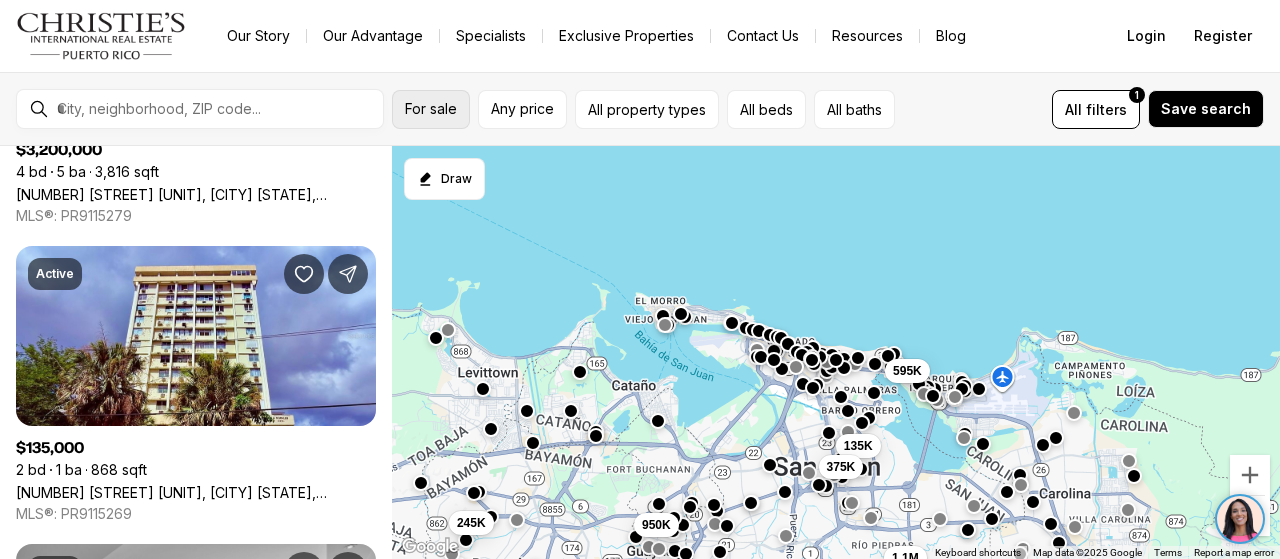 click on "For sale" at bounding box center (431, 109) 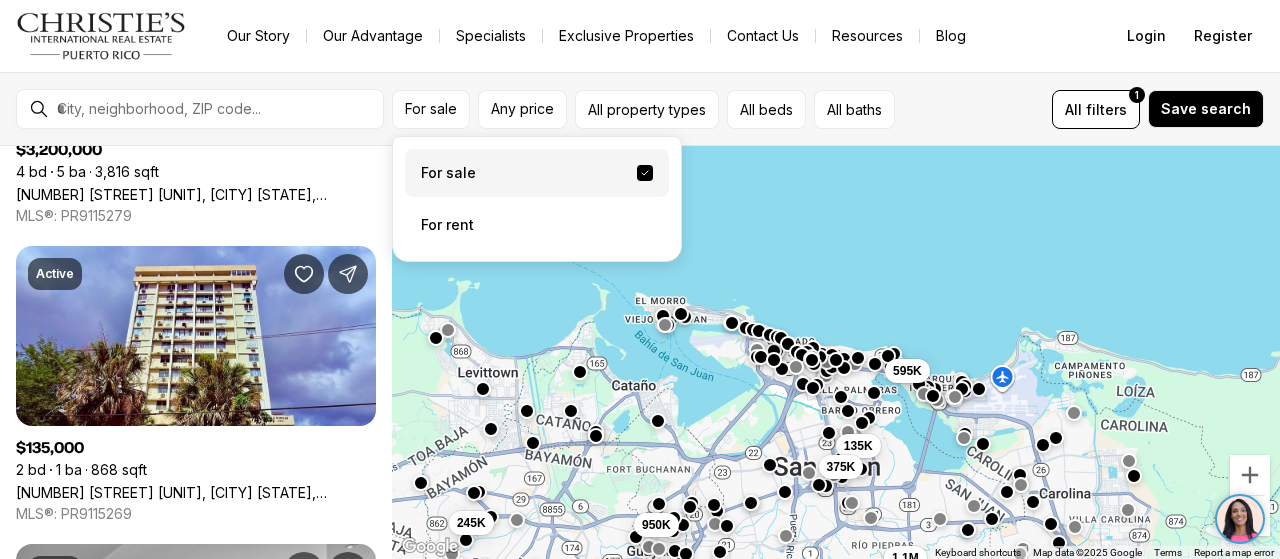 click on "For sale" at bounding box center (537, 173) 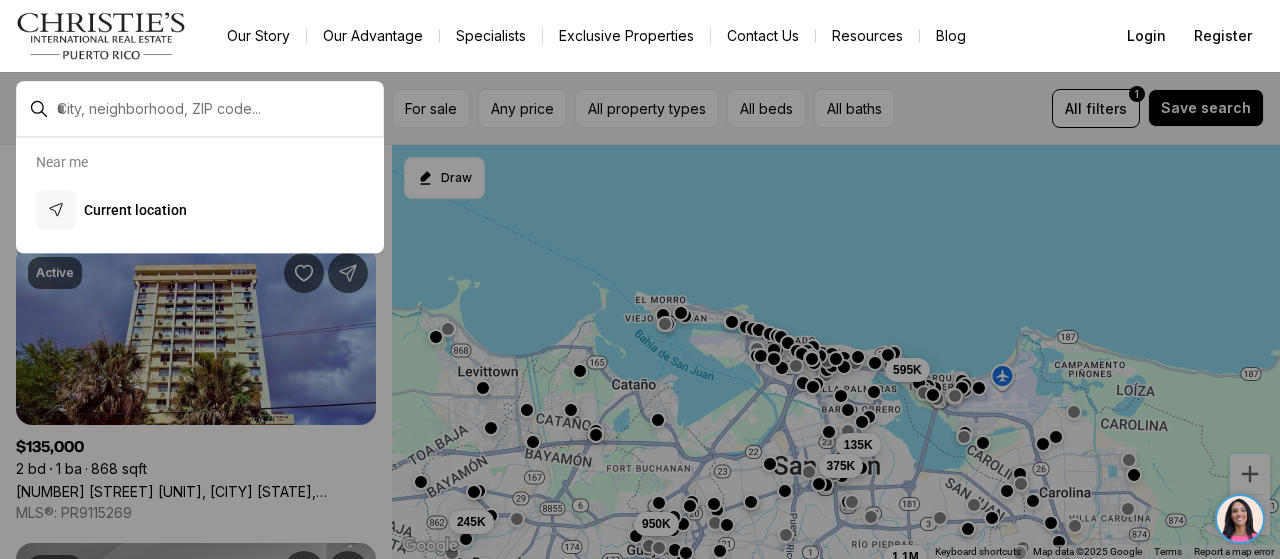 click at bounding box center [216, 109] 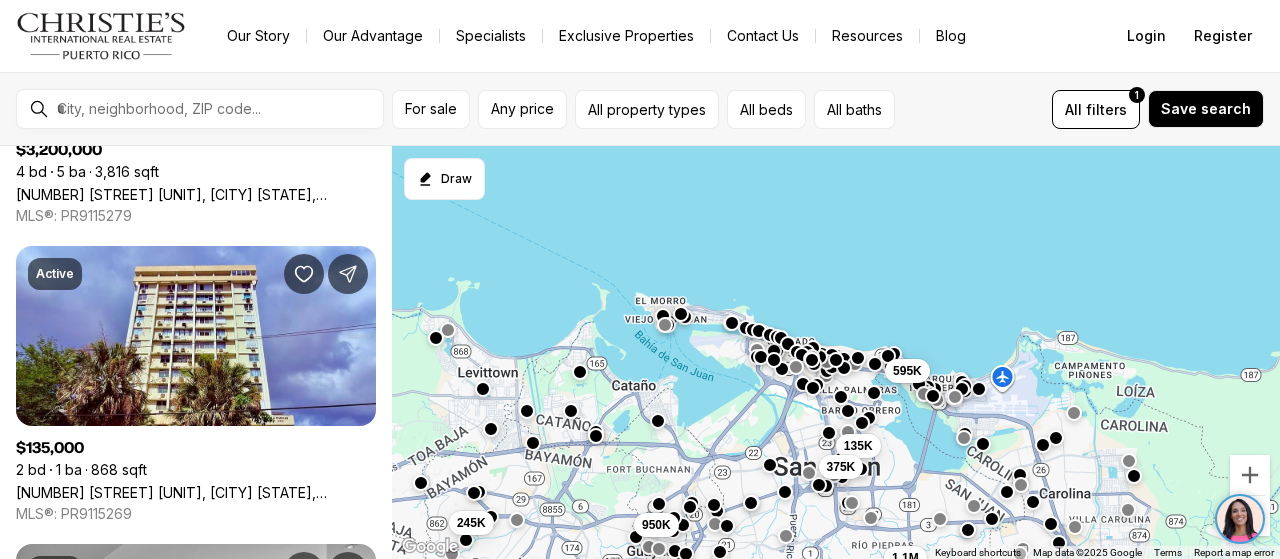 click at bounding box center [216, 109] 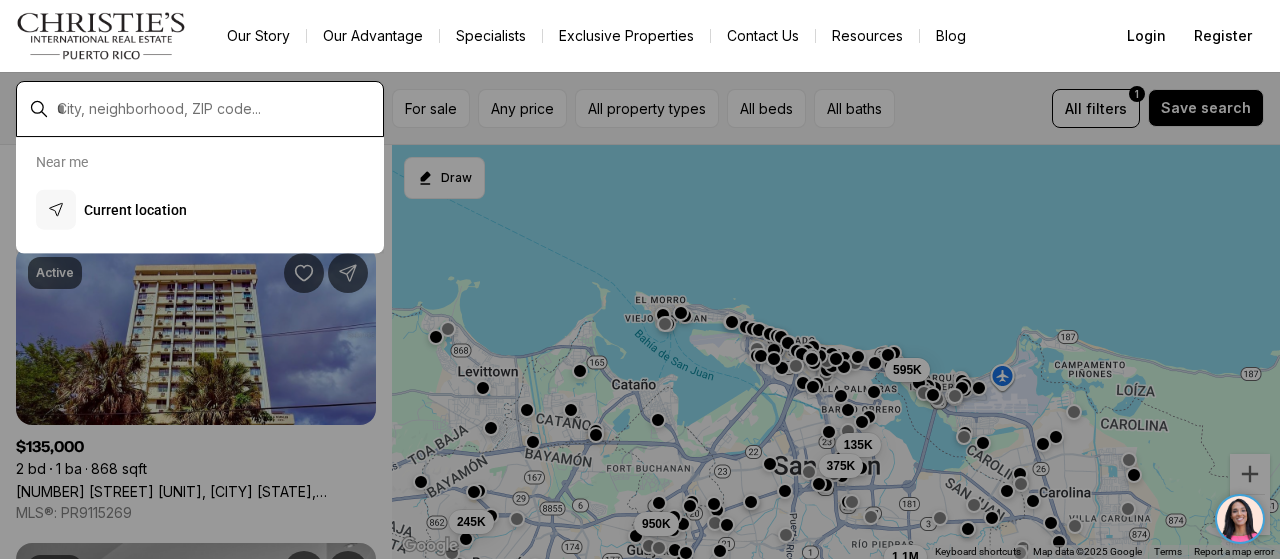 click at bounding box center [216, 109] 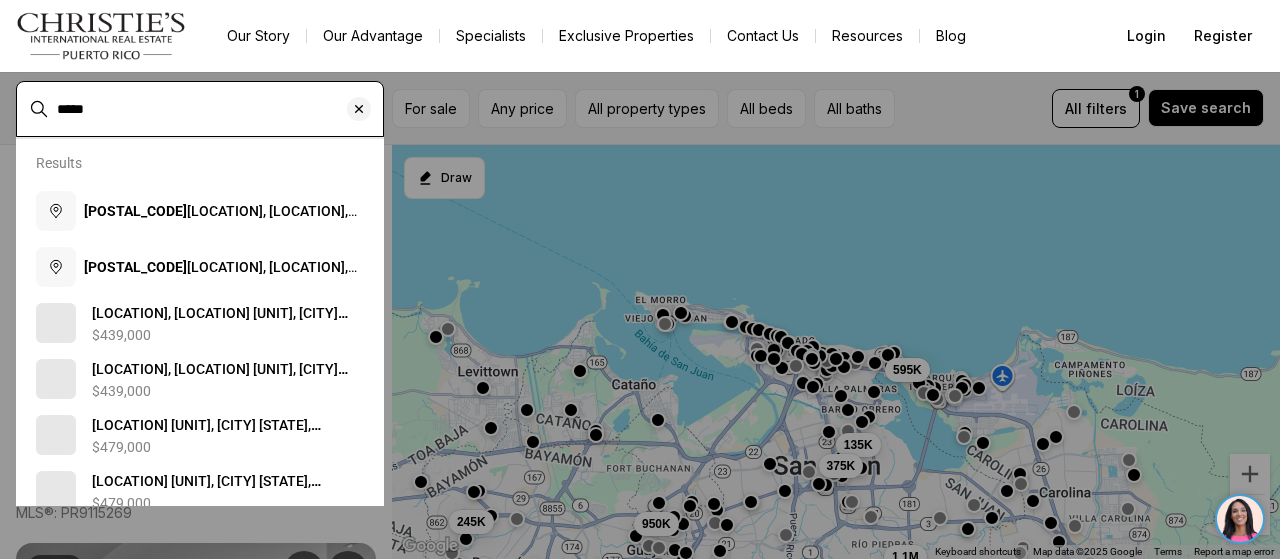 type on "*****" 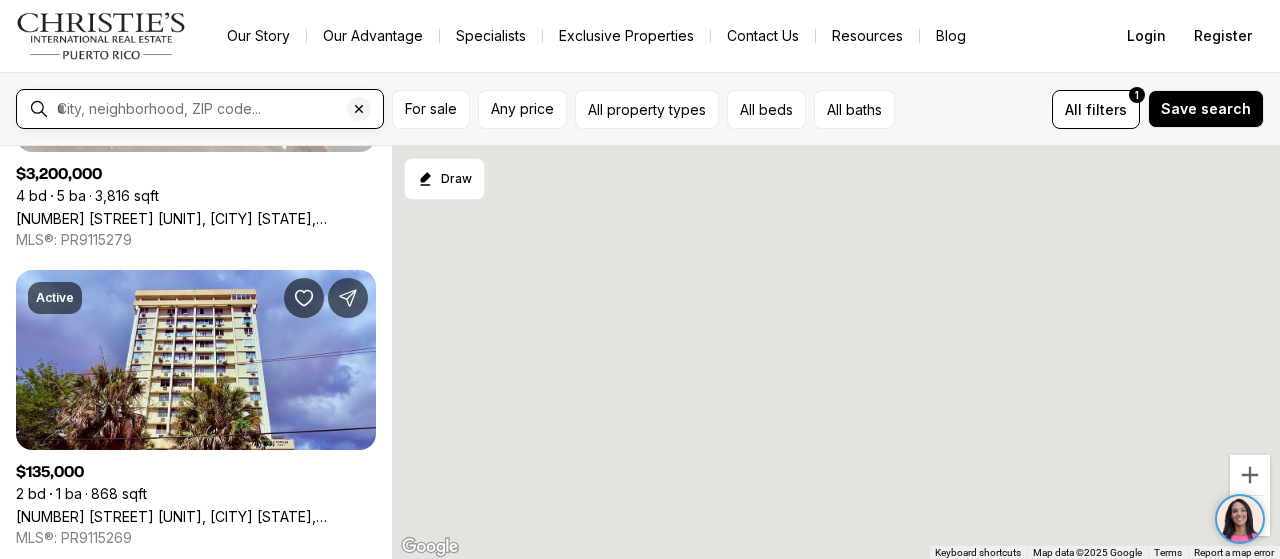 type on "**********" 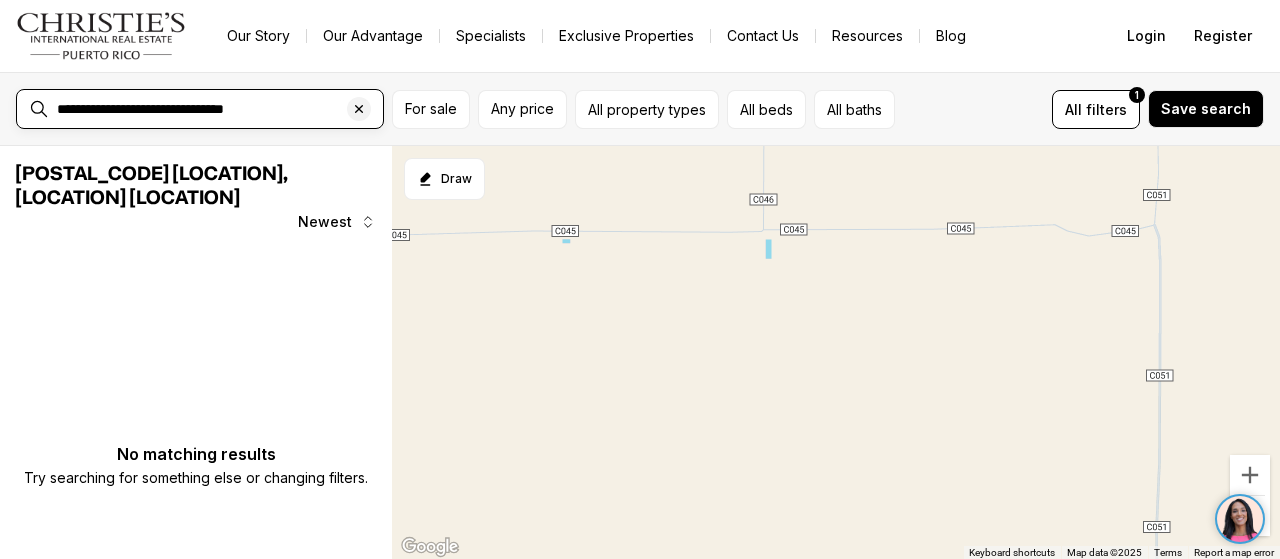scroll, scrollTop: 0, scrollLeft: 0, axis: both 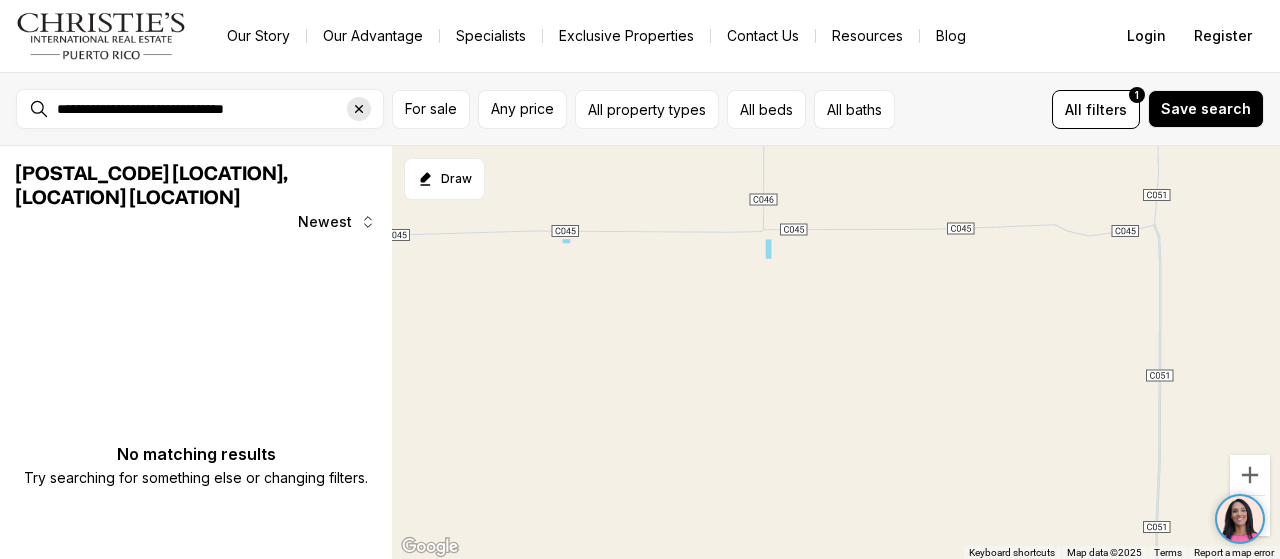 click 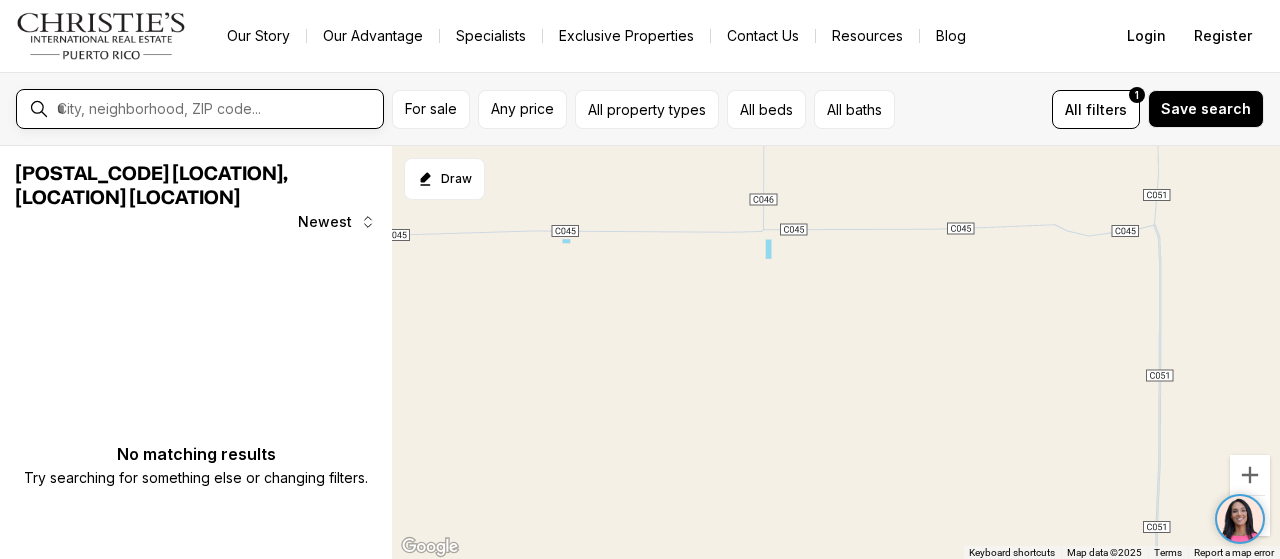 click at bounding box center [216, 109] 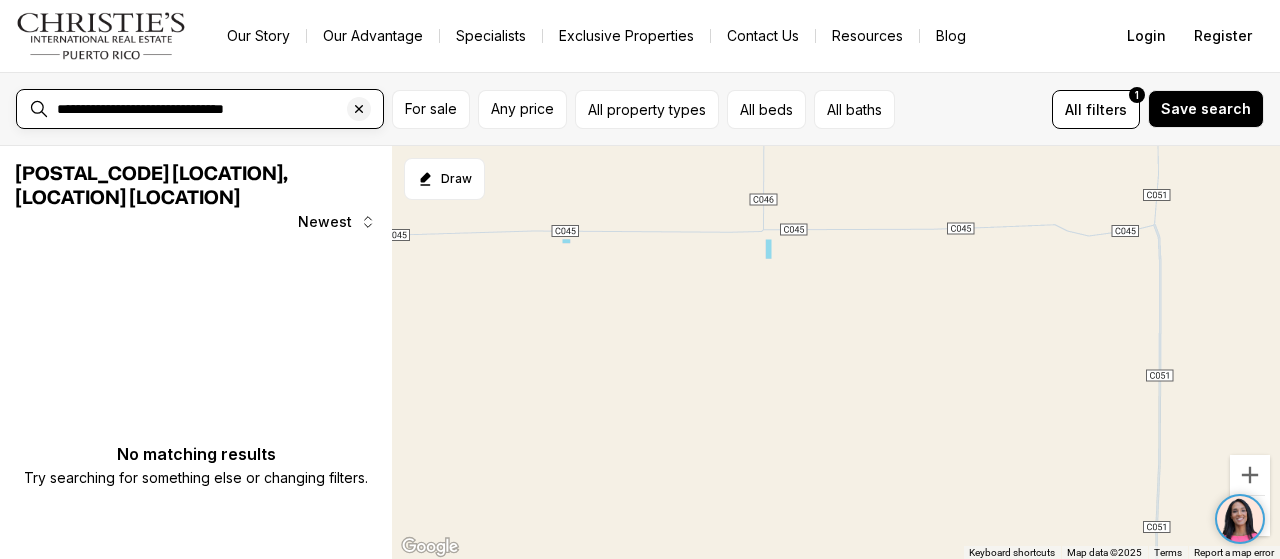 click on "**********" at bounding box center (216, 109) 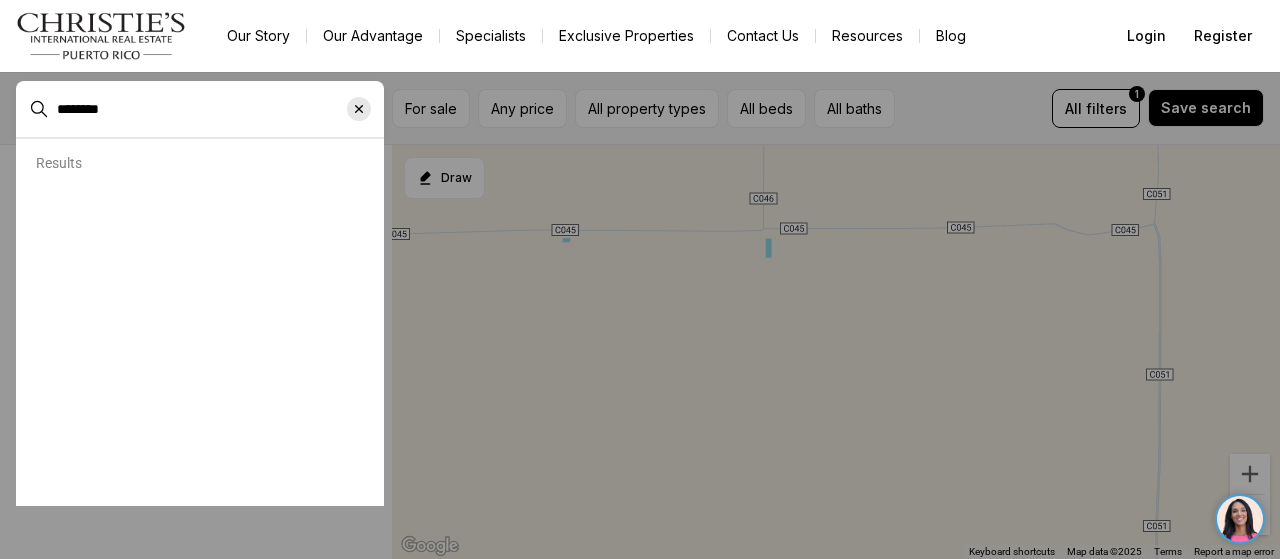 type on "********" 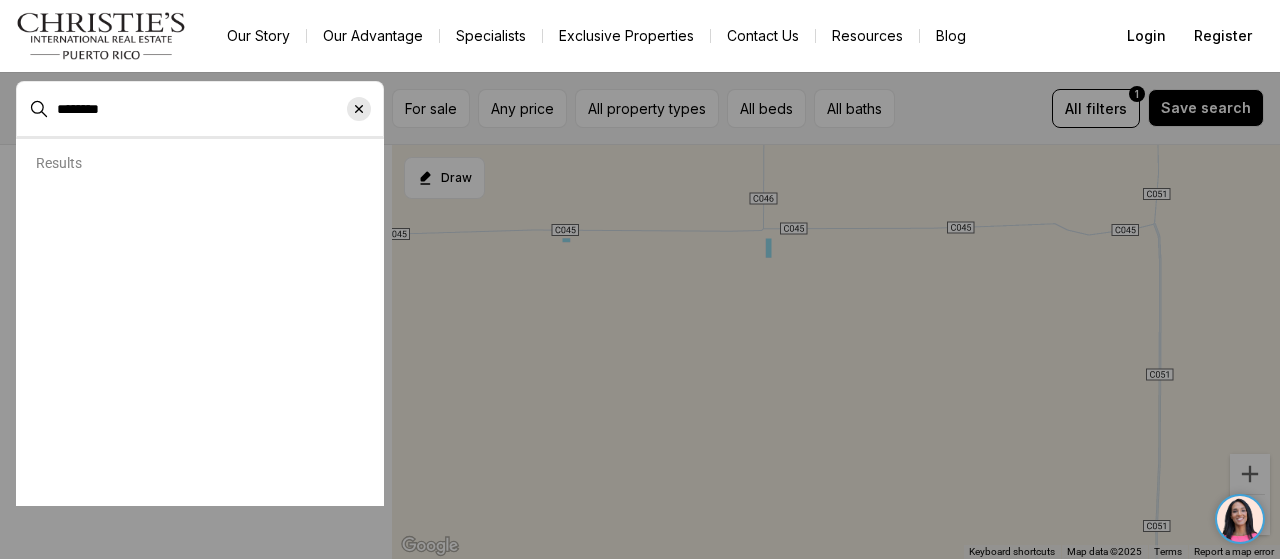 click 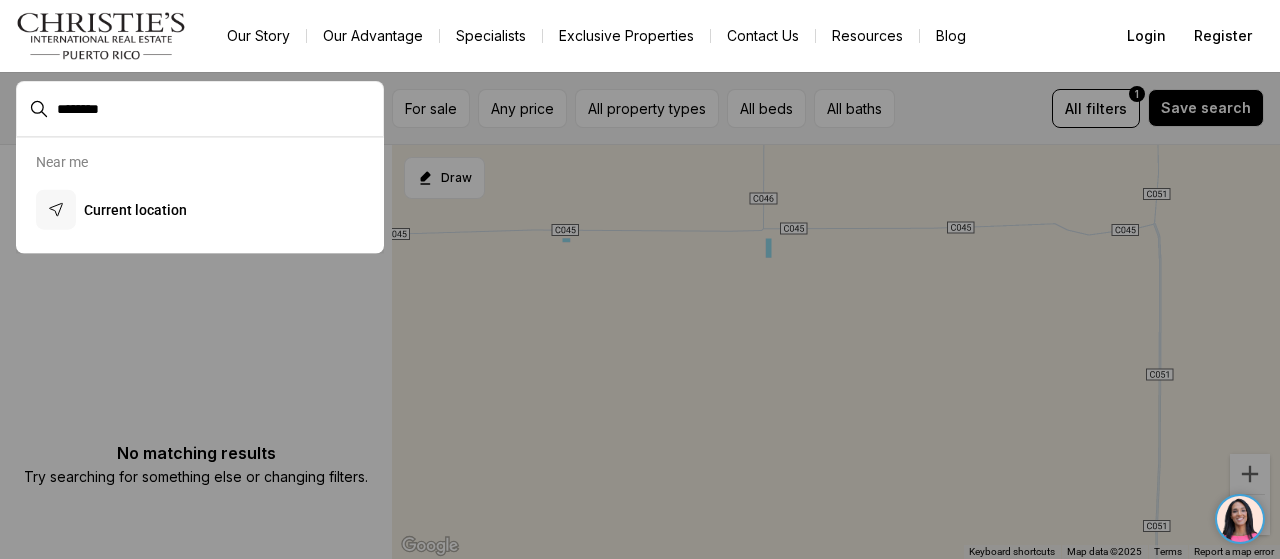 type 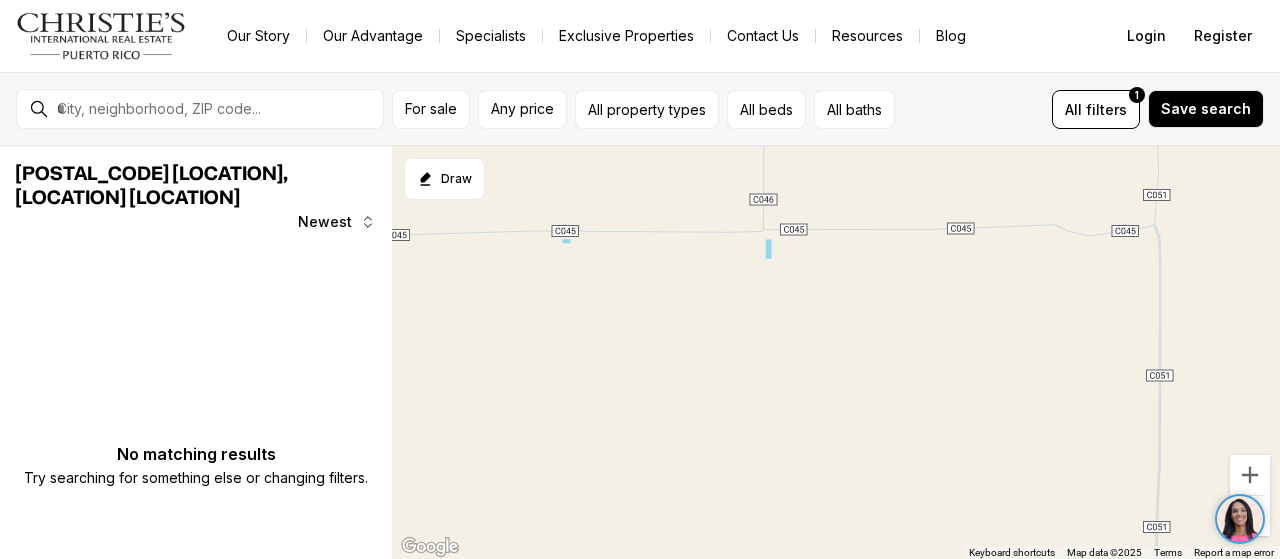 click at bounding box center [101, 36] 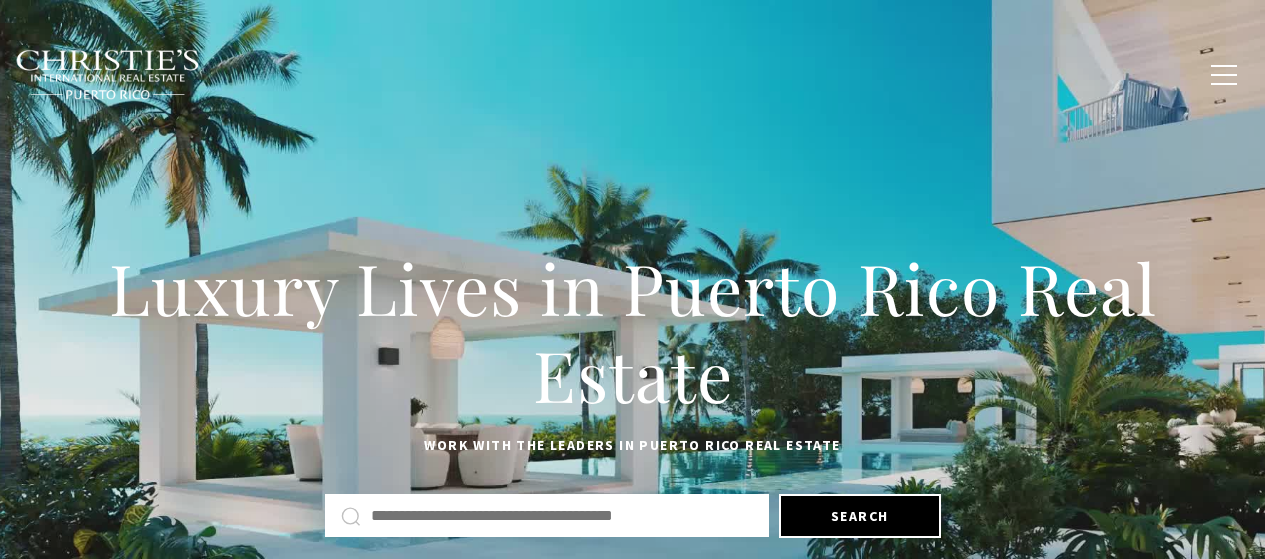 scroll, scrollTop: 0, scrollLeft: 0, axis: both 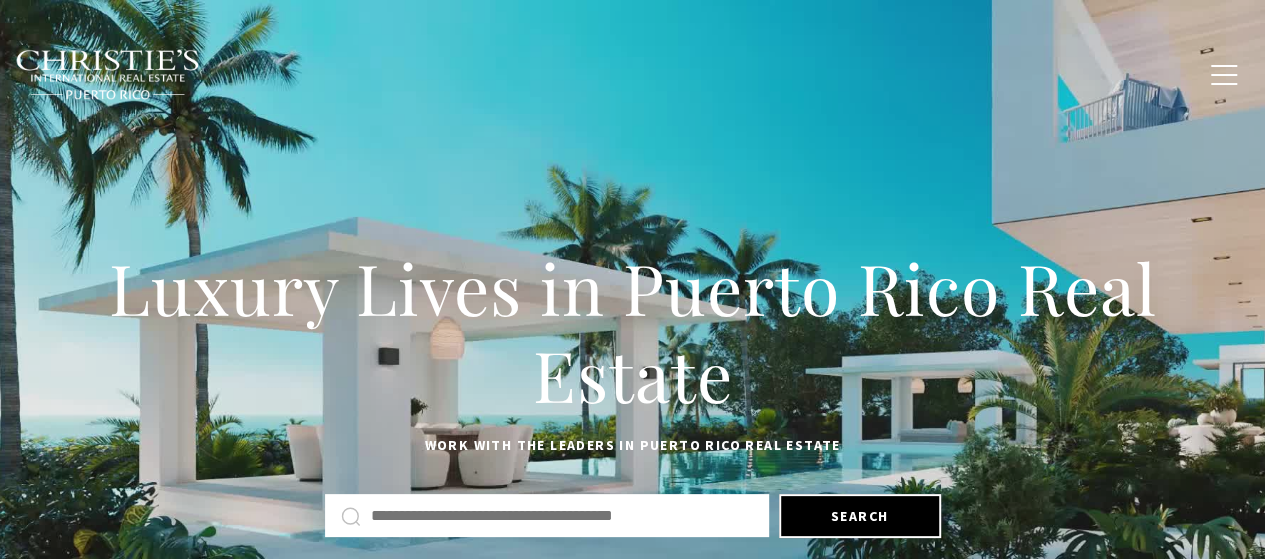 click at bounding box center [562, 516] 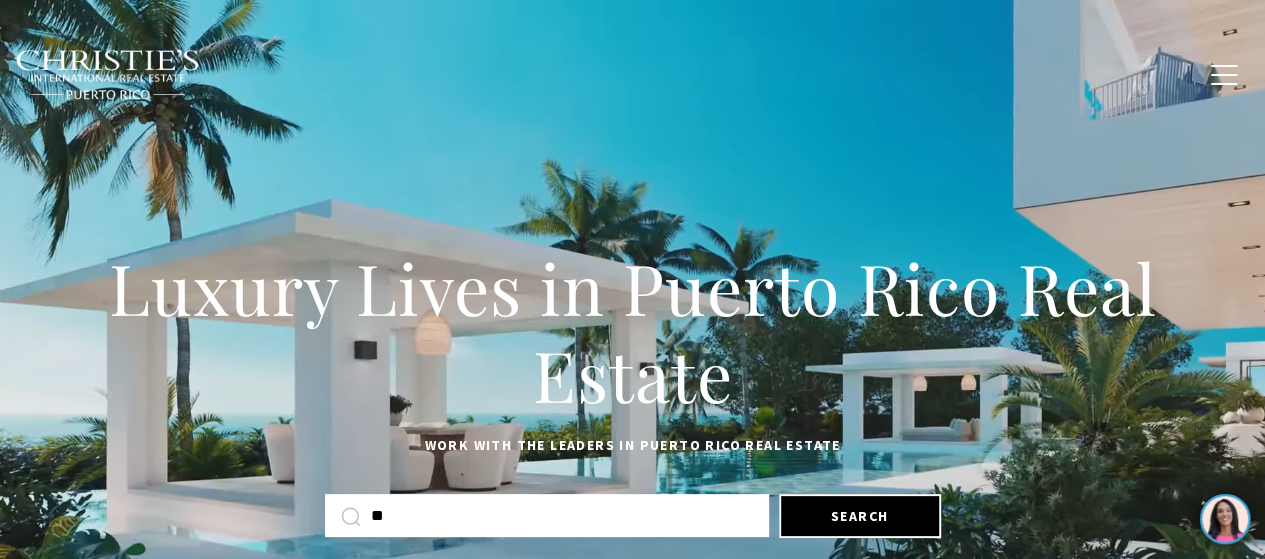 type on "*" 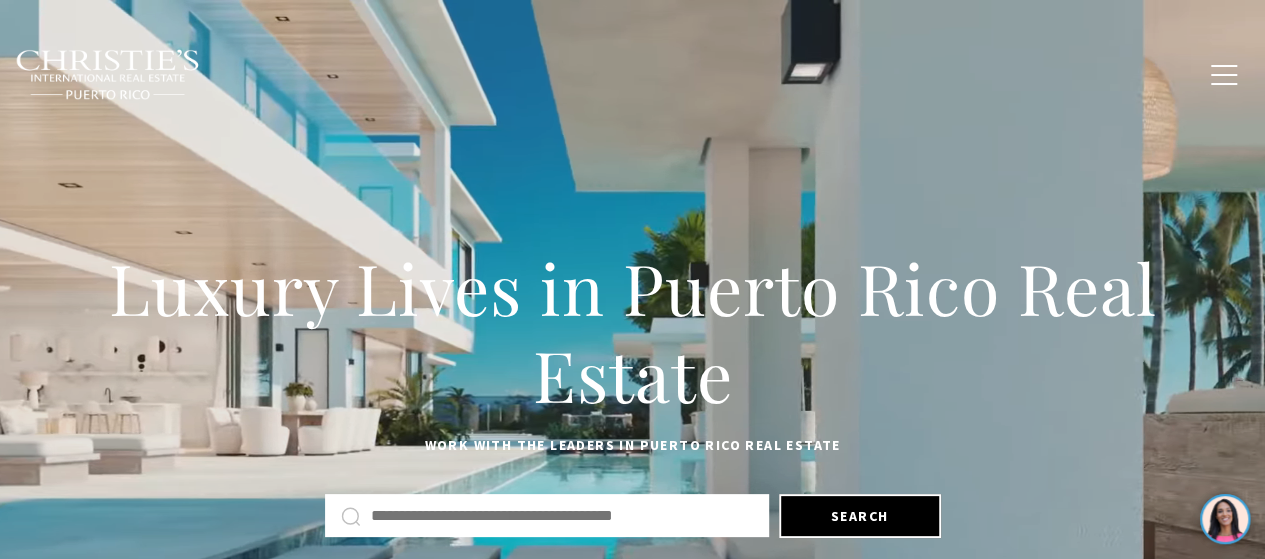 scroll, scrollTop: 0, scrollLeft: 0, axis: both 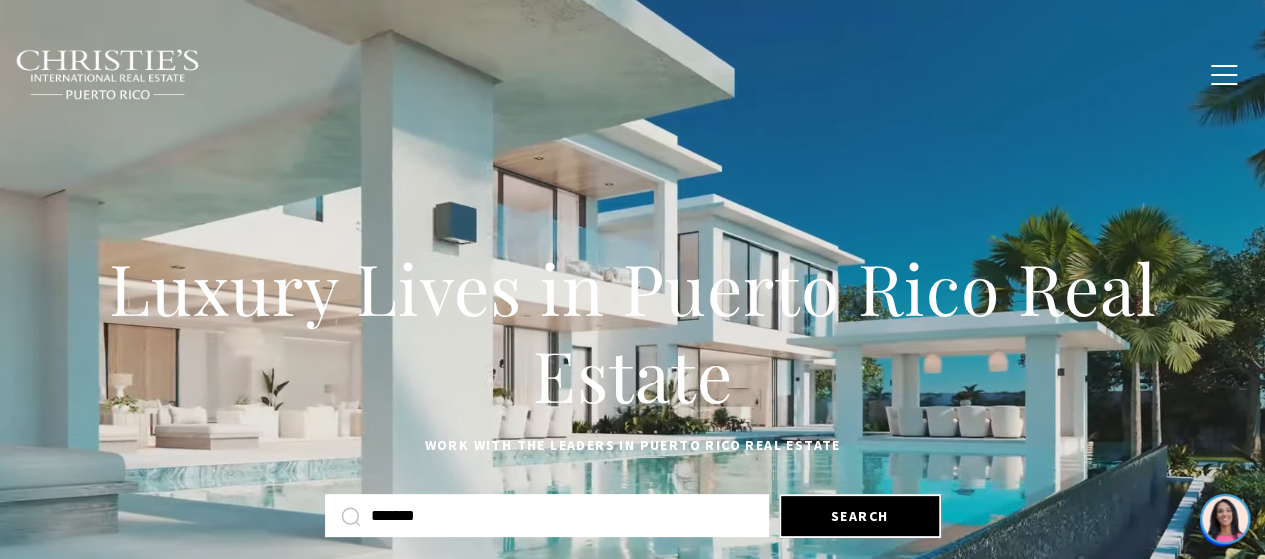 type on "*******" 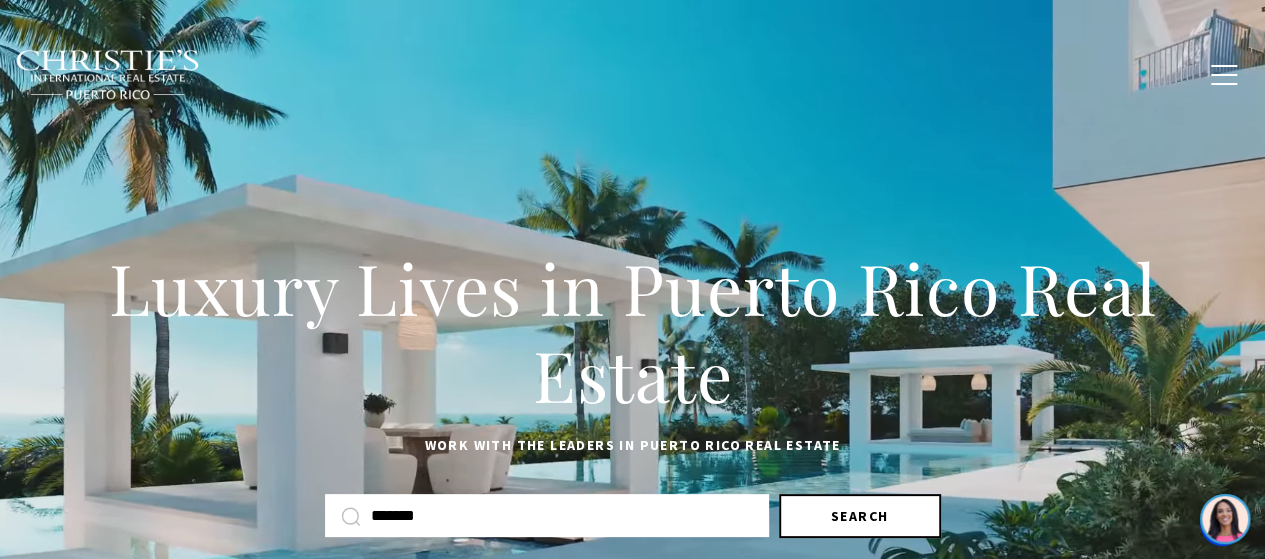 click on "Search" at bounding box center (860, 516) 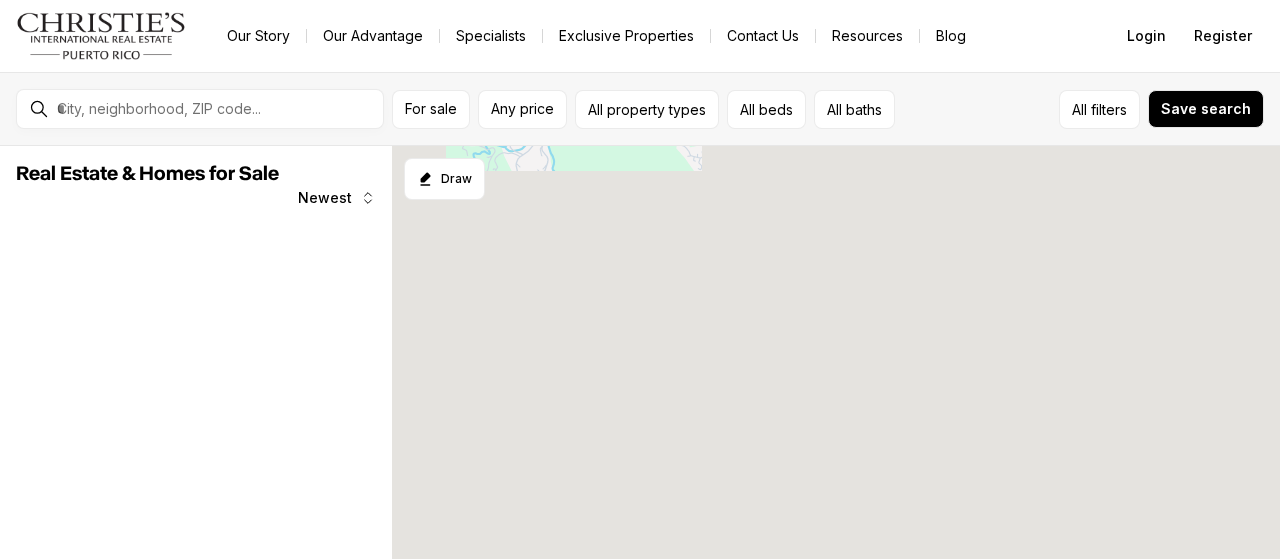 scroll, scrollTop: 0, scrollLeft: 0, axis: both 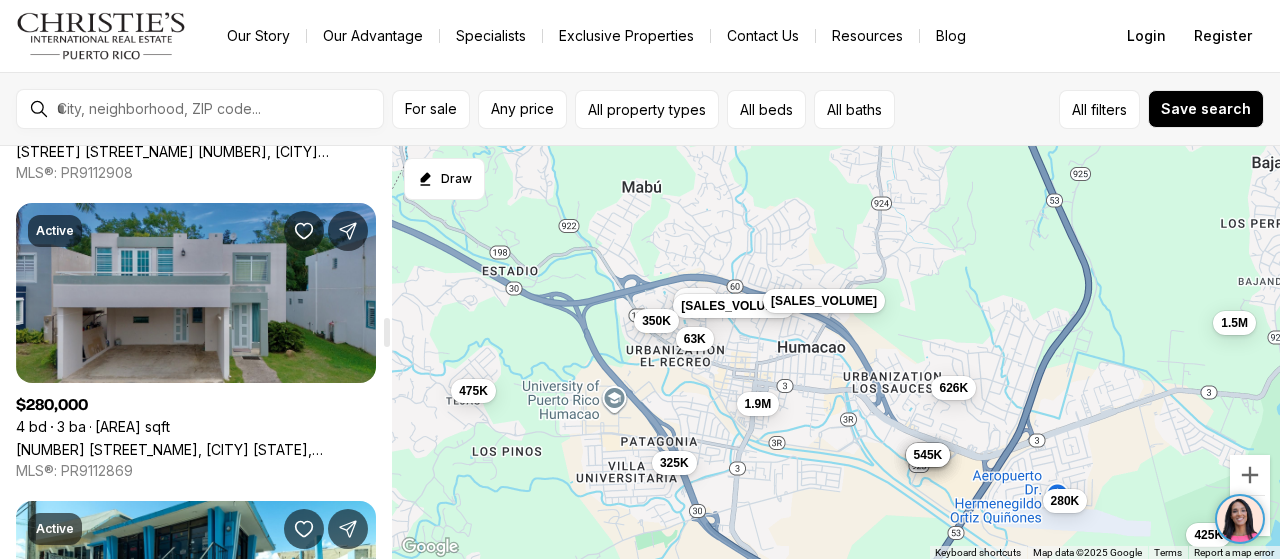 click on "E7 CALLE JADE, HUMACAO PR, 00791" at bounding box center [196, 449] 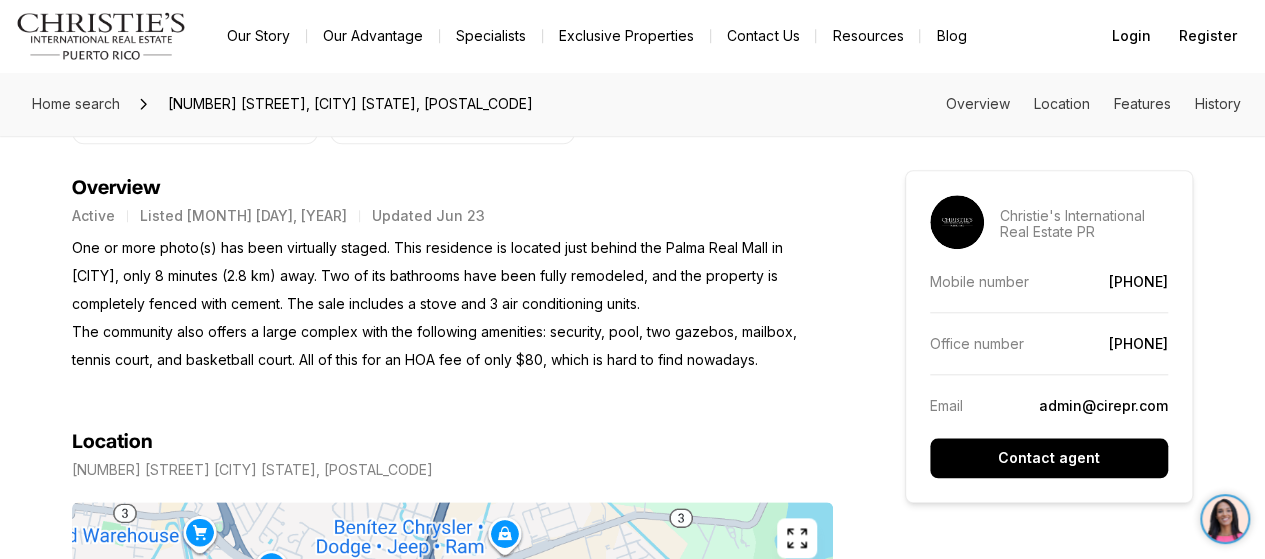 scroll, scrollTop: 838, scrollLeft: 0, axis: vertical 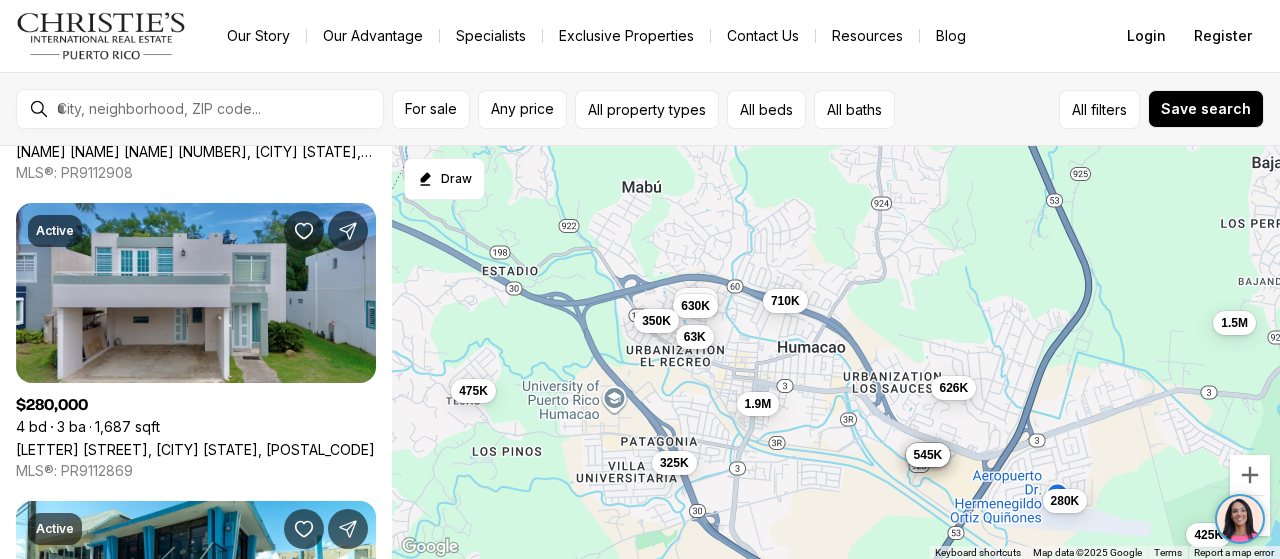click on "63K" at bounding box center (695, 337) 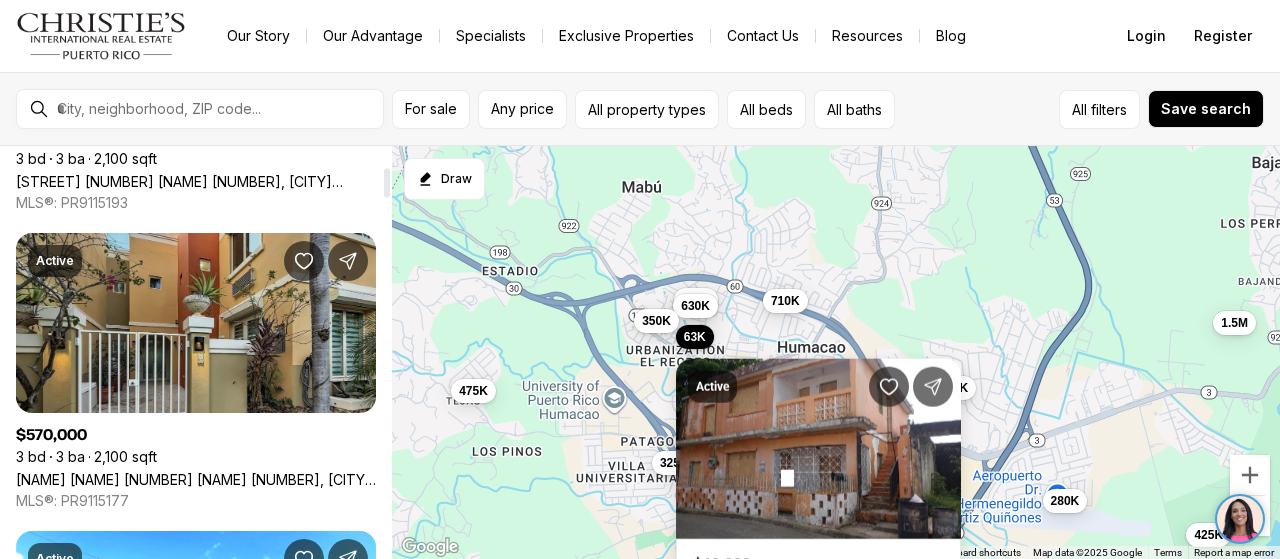scroll, scrollTop: 0, scrollLeft: 0, axis: both 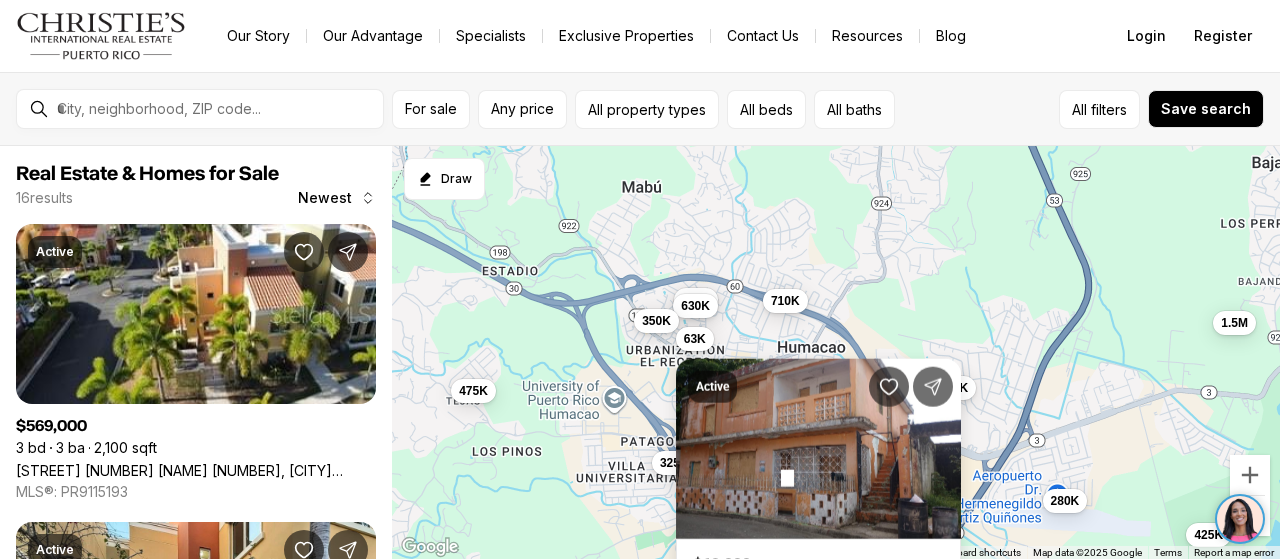click on "569K 570K 650K 545K 475K 1.5M 179K 630K 710K 280K 350K 425K 63K 325K 626K 1.9M" at bounding box center [836, 353] 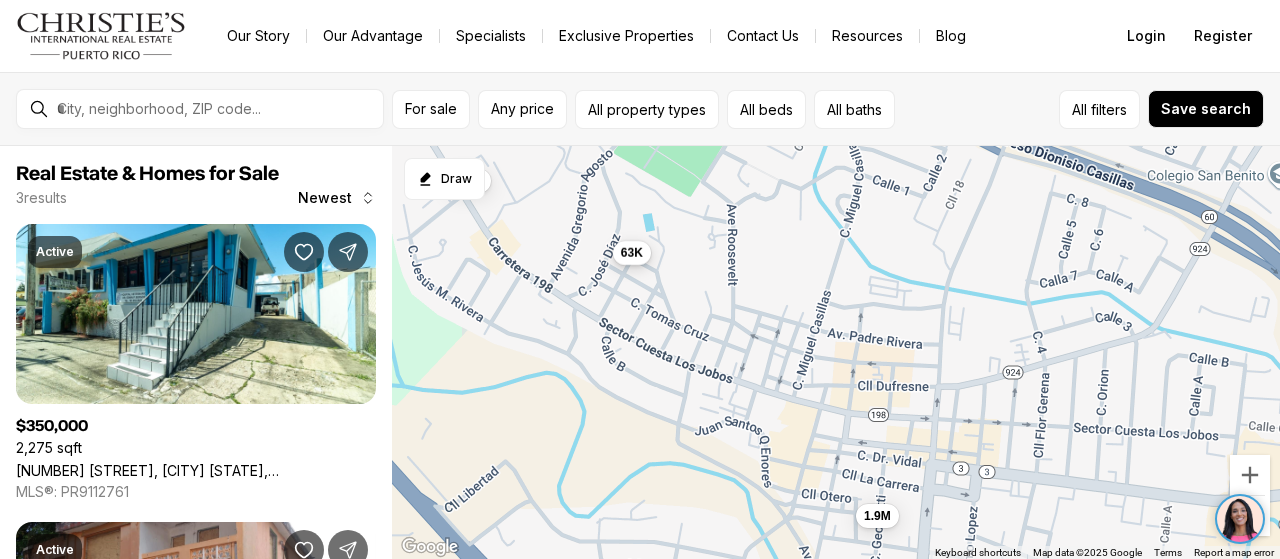 click on "63K" at bounding box center (632, 253) 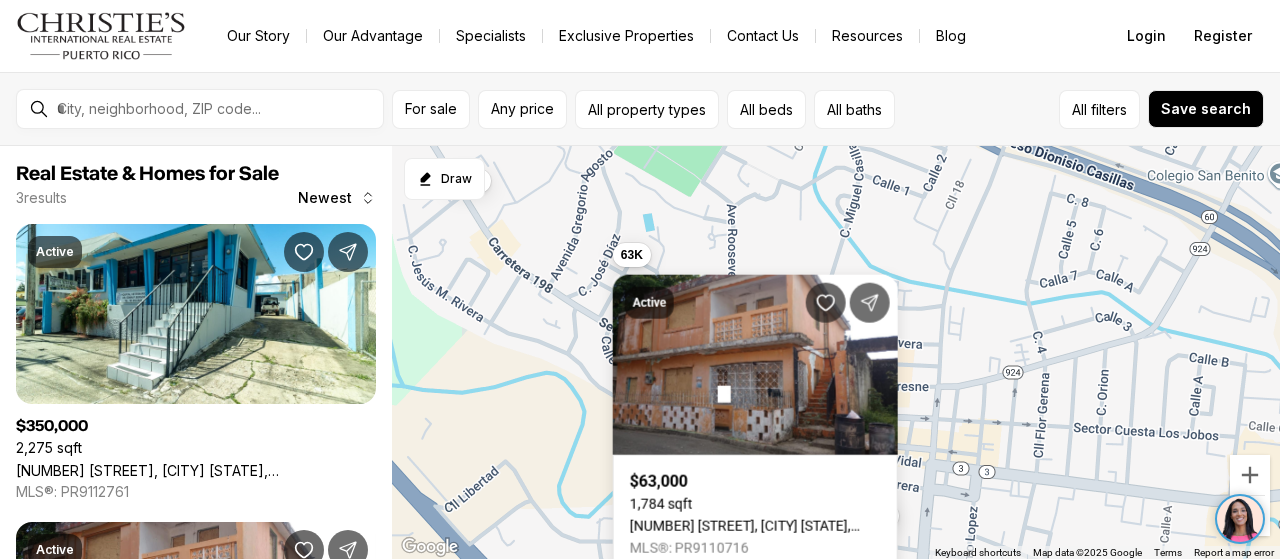 click on "350K 63K 1.9M" at bounding box center (836, 353) 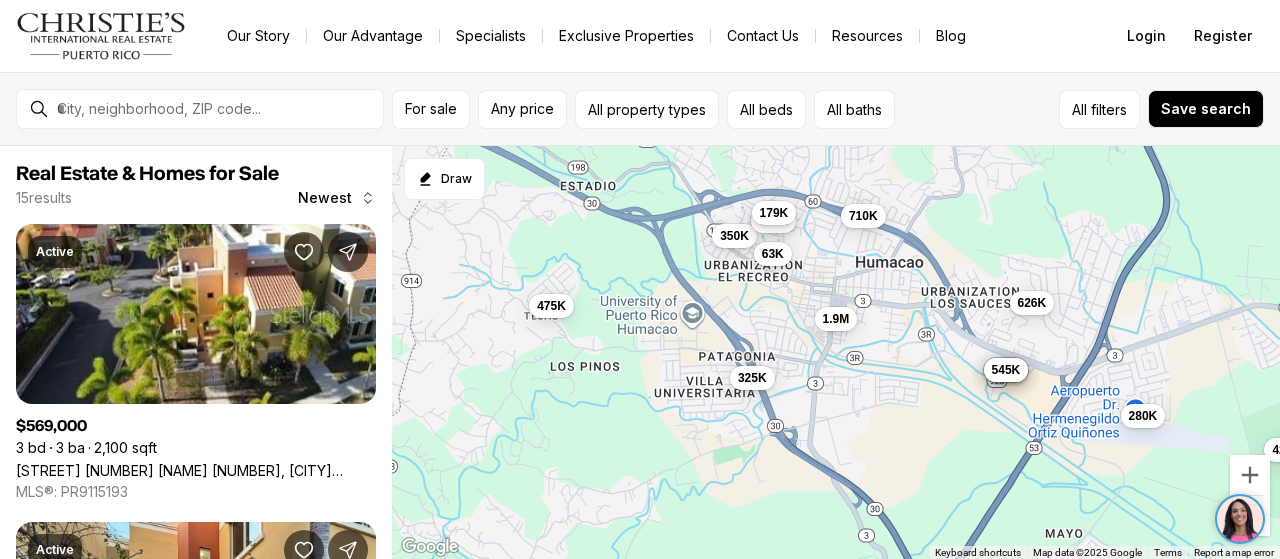 click on "179K" at bounding box center (774, 213) 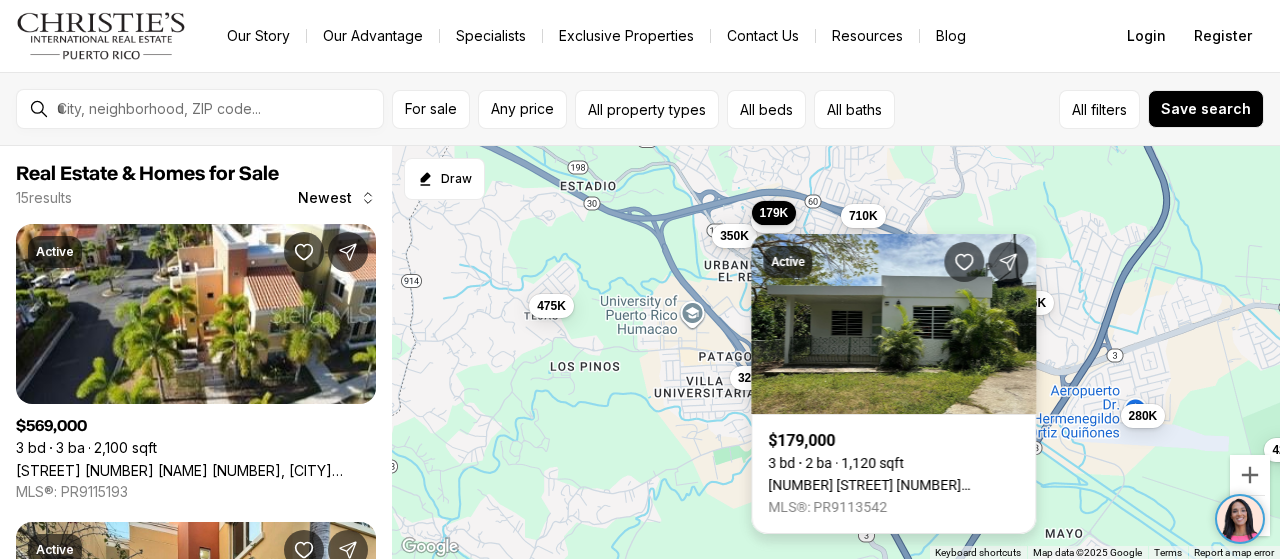 click on "[NUMBER] [STREET] [NUMBER] [NUMBER] [SEC], [CITY] [STATE], [POSTAL_CODE]" at bounding box center [893, 485] 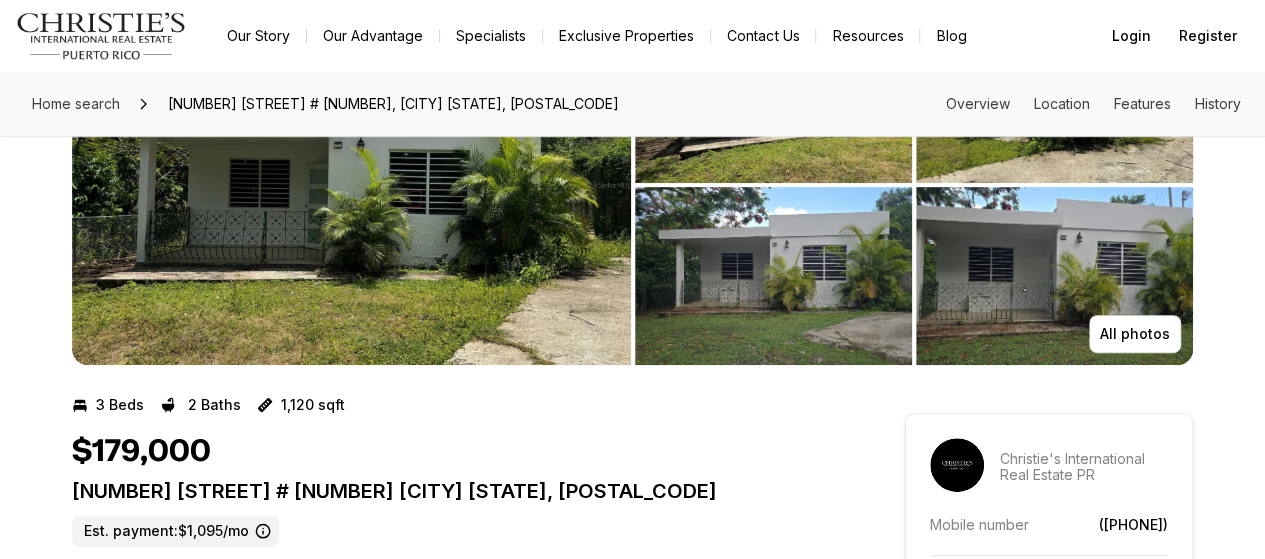 scroll, scrollTop: 48, scrollLeft: 0, axis: vertical 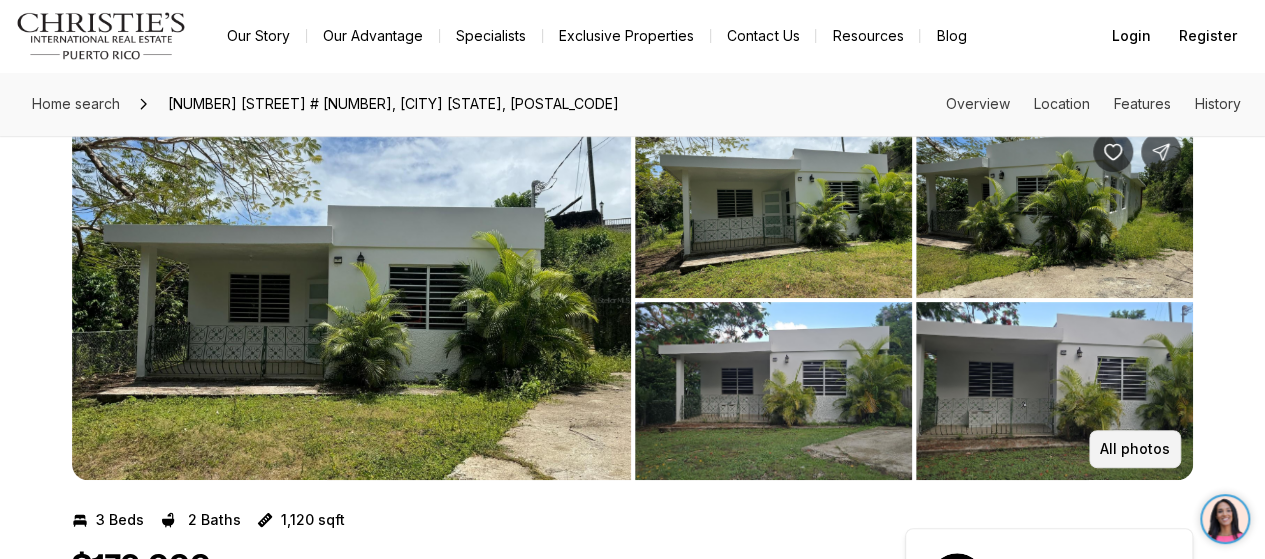 click on "All photos" at bounding box center (1135, 449) 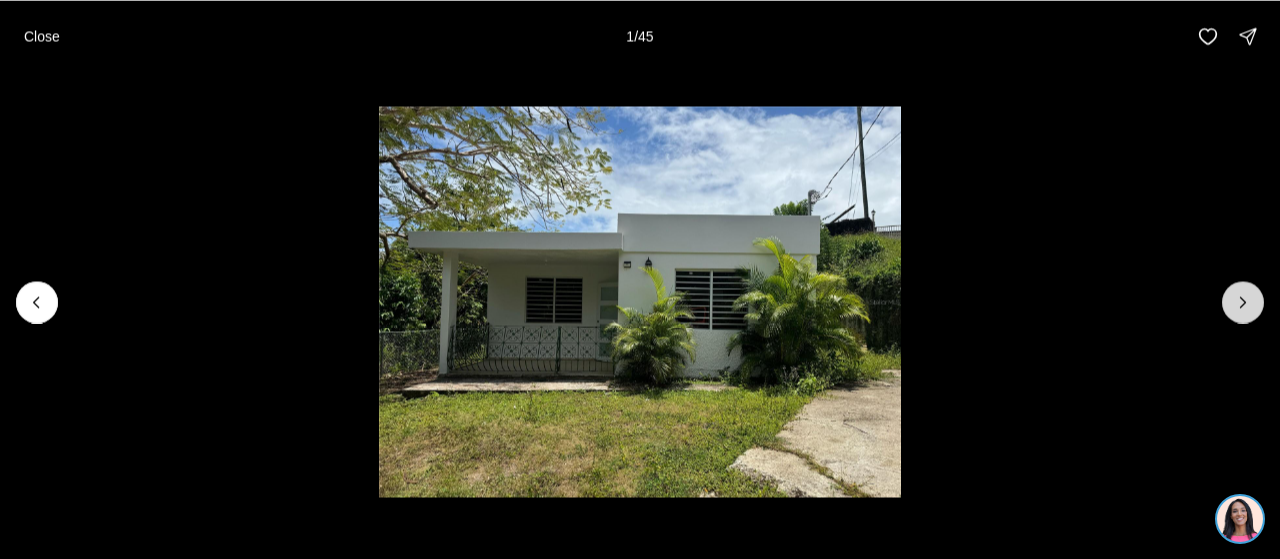 click at bounding box center [1243, 302] 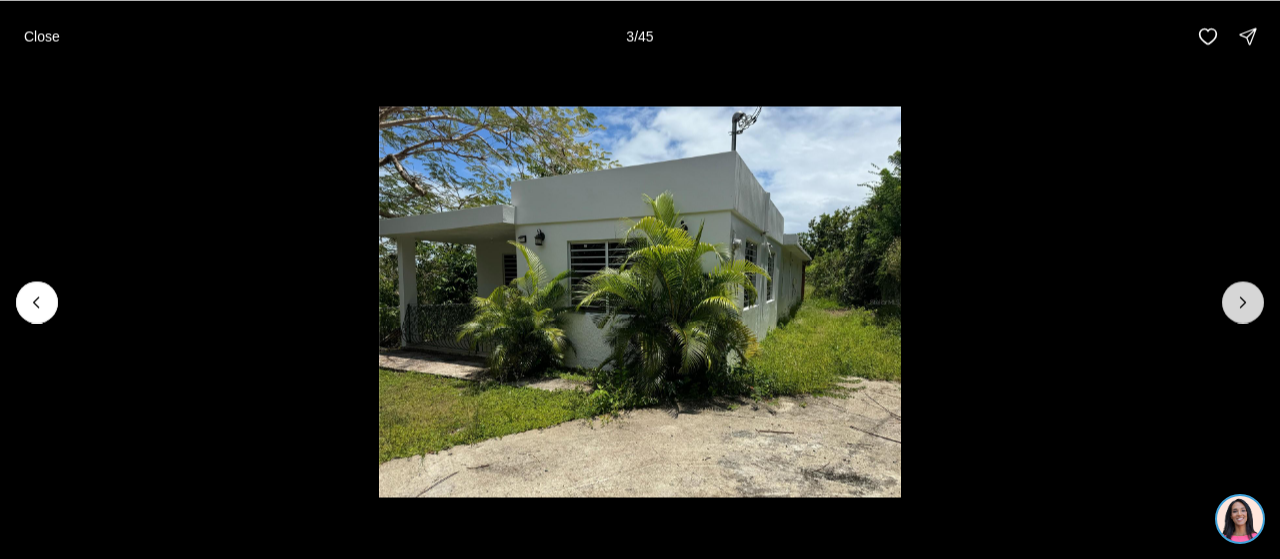 click at bounding box center (1243, 302) 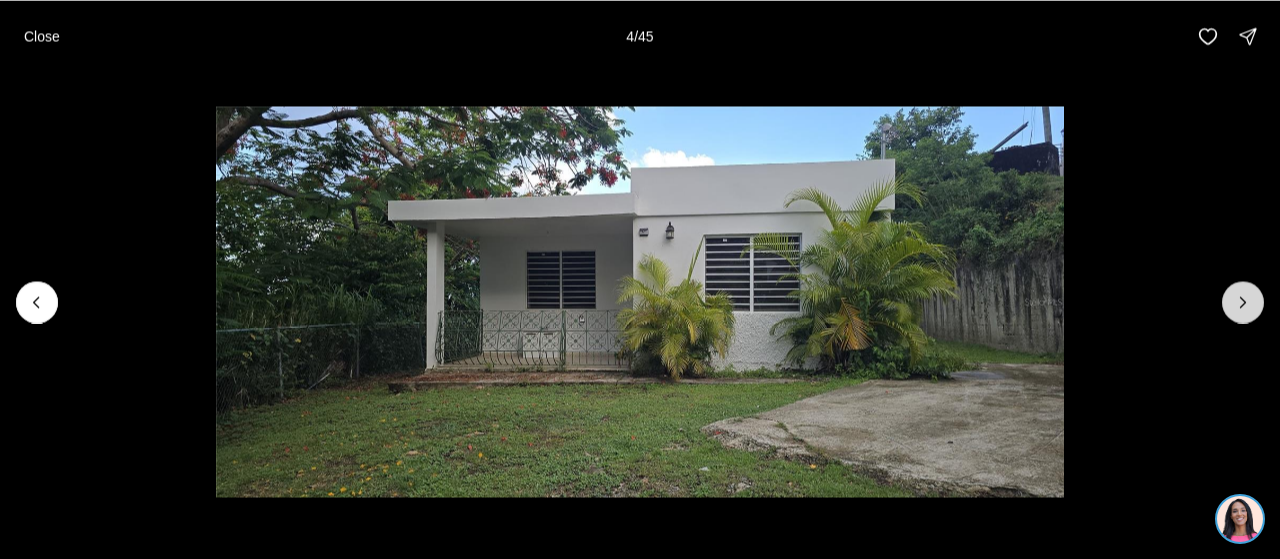 click at bounding box center [1243, 302] 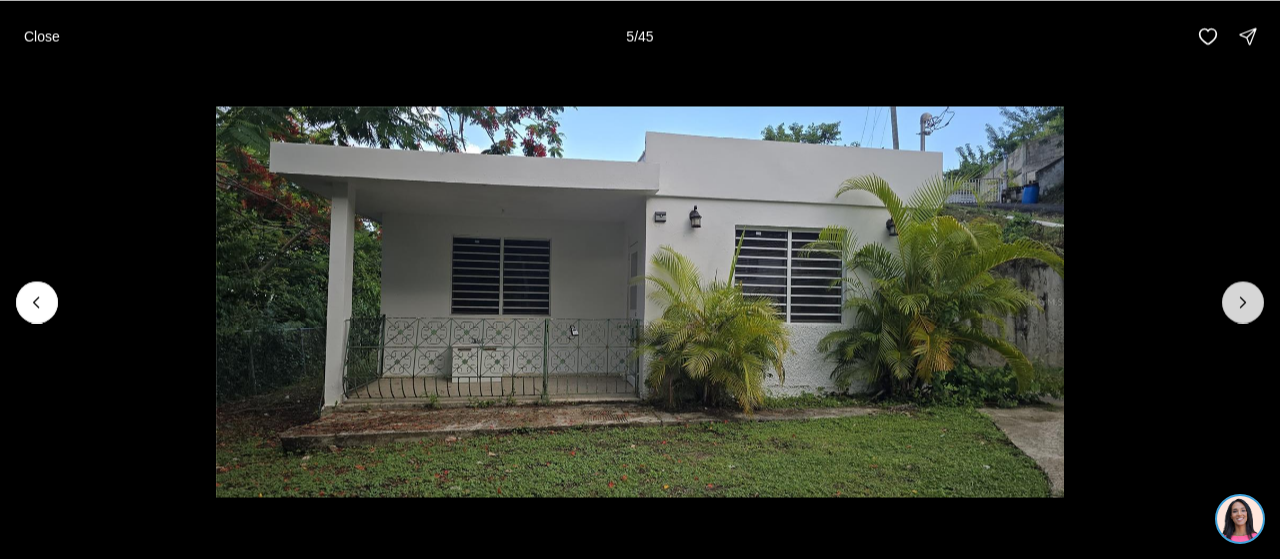 click at bounding box center [1243, 302] 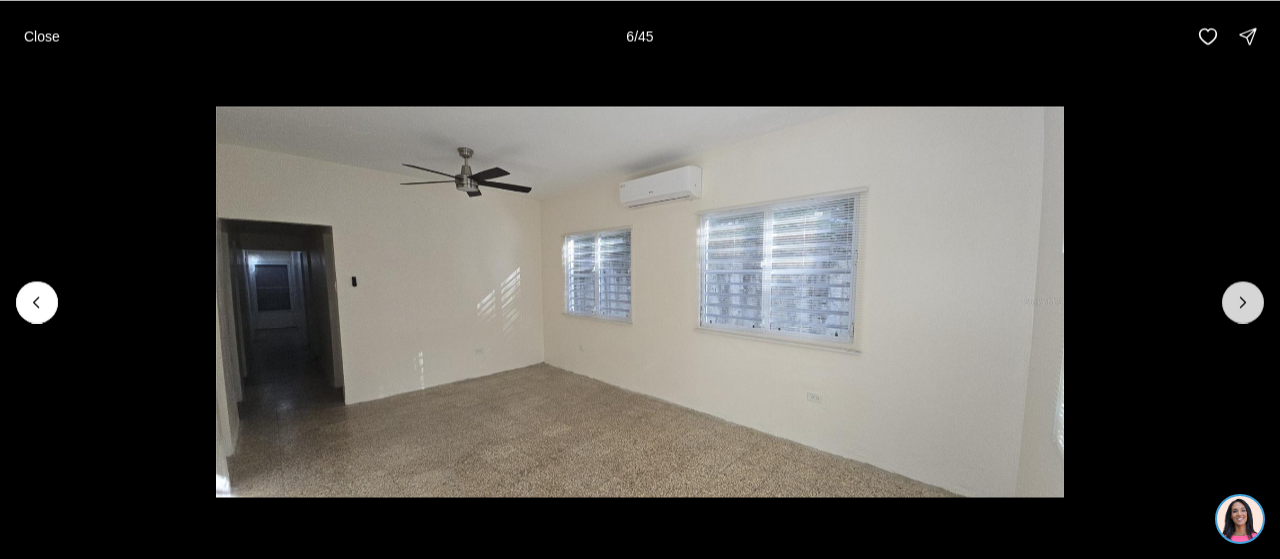 click at bounding box center (1243, 302) 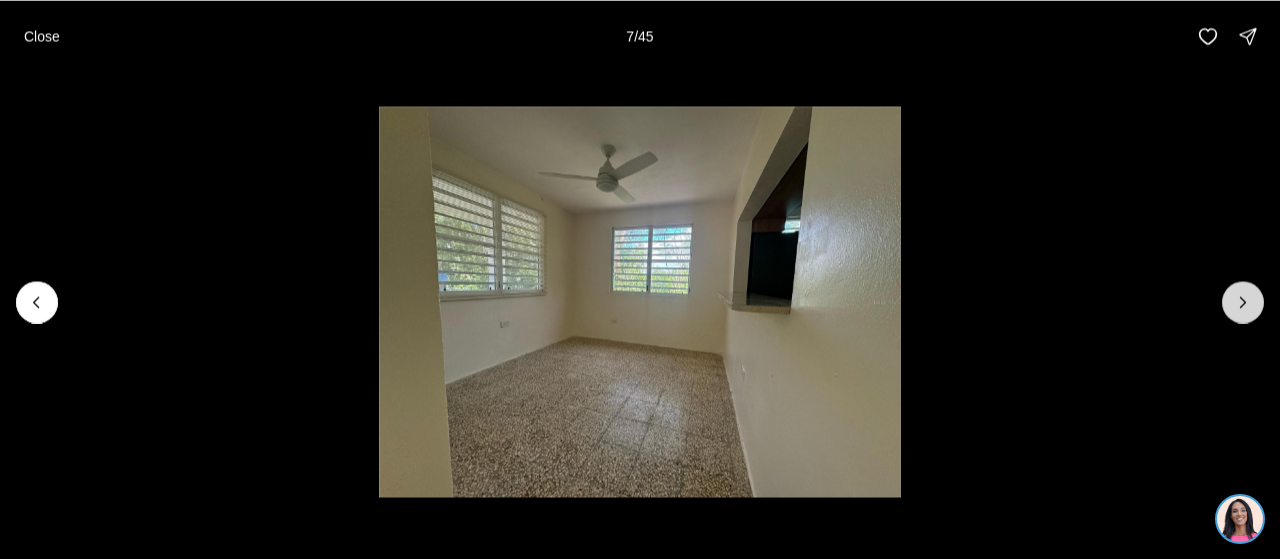 drag, startPoint x: 1224, startPoint y: 303, endPoint x: 1256, endPoint y: 313, distance: 33.526108 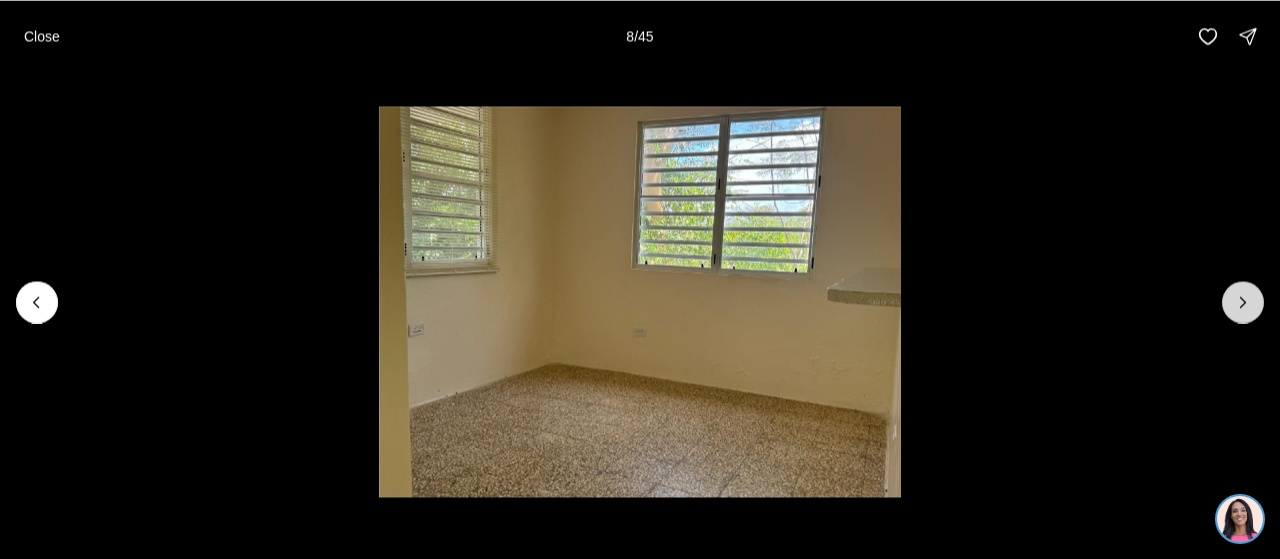 click at bounding box center [1243, 302] 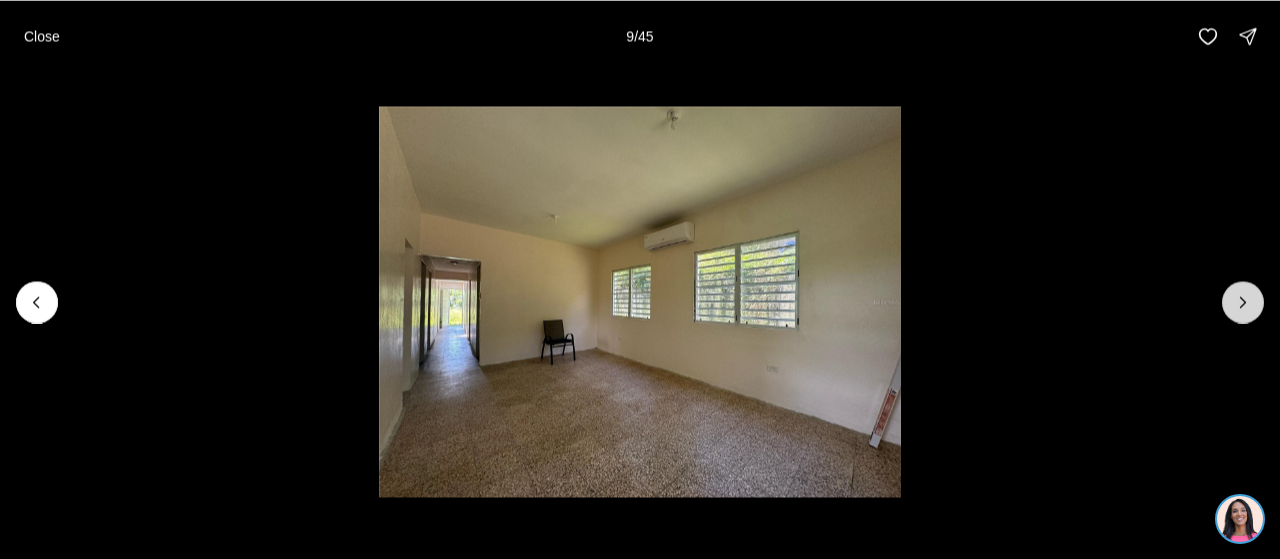 click at bounding box center (1243, 302) 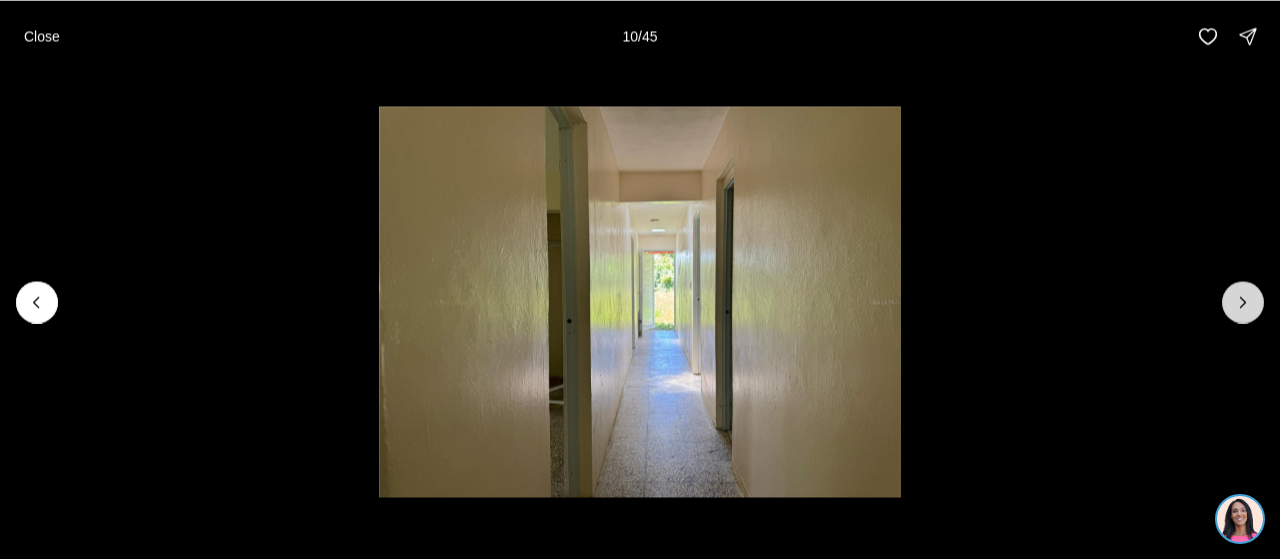 click at bounding box center [1243, 302] 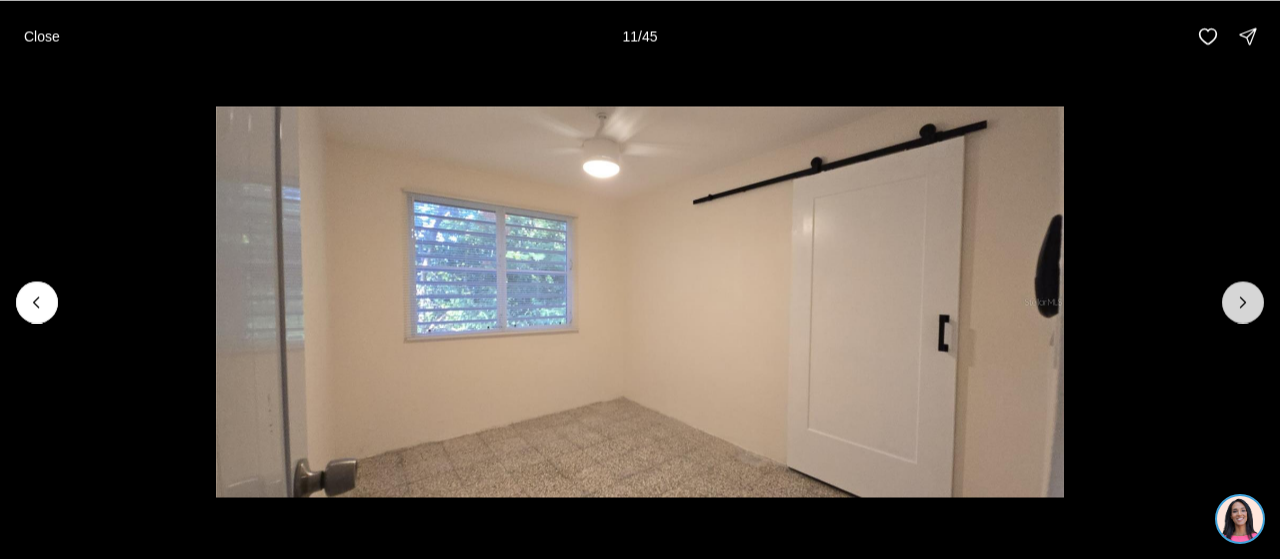 click at bounding box center [1243, 302] 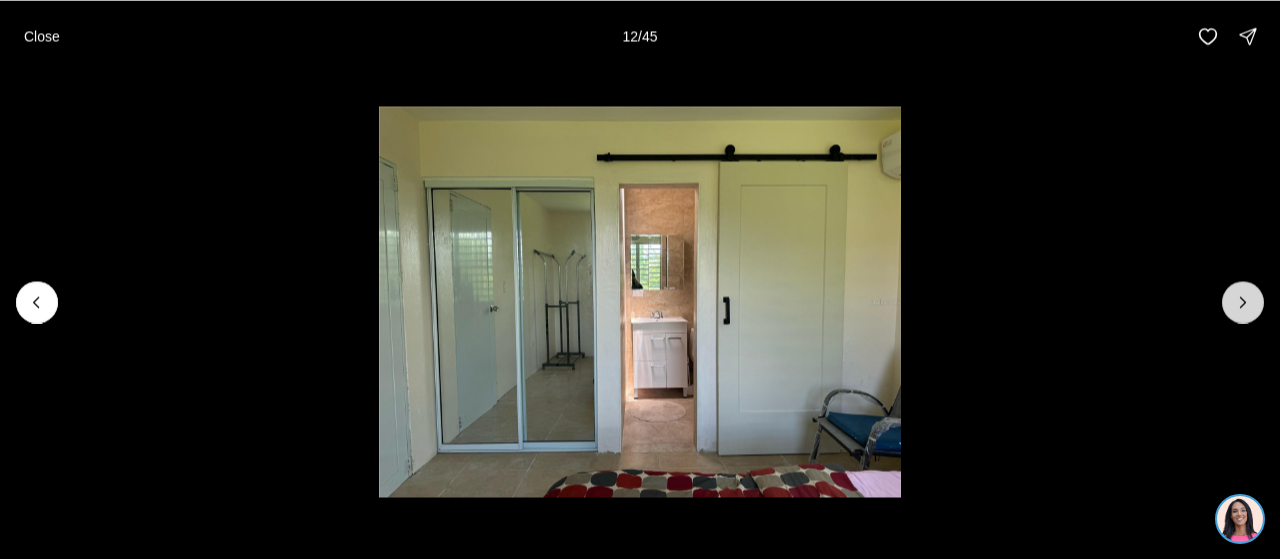 click at bounding box center [1243, 302] 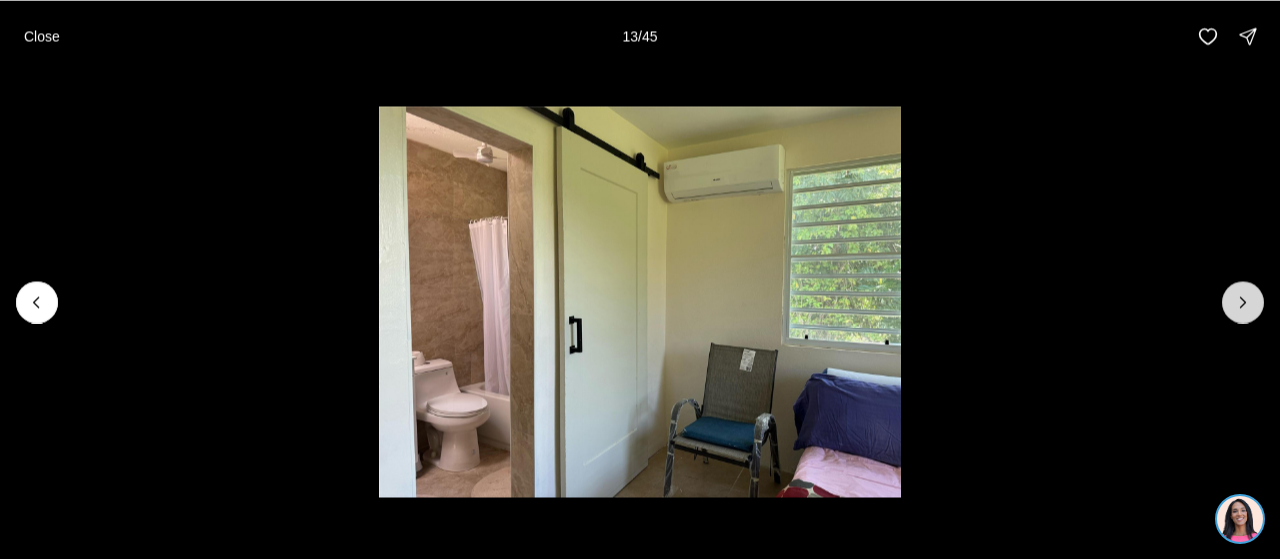 click at bounding box center (1243, 302) 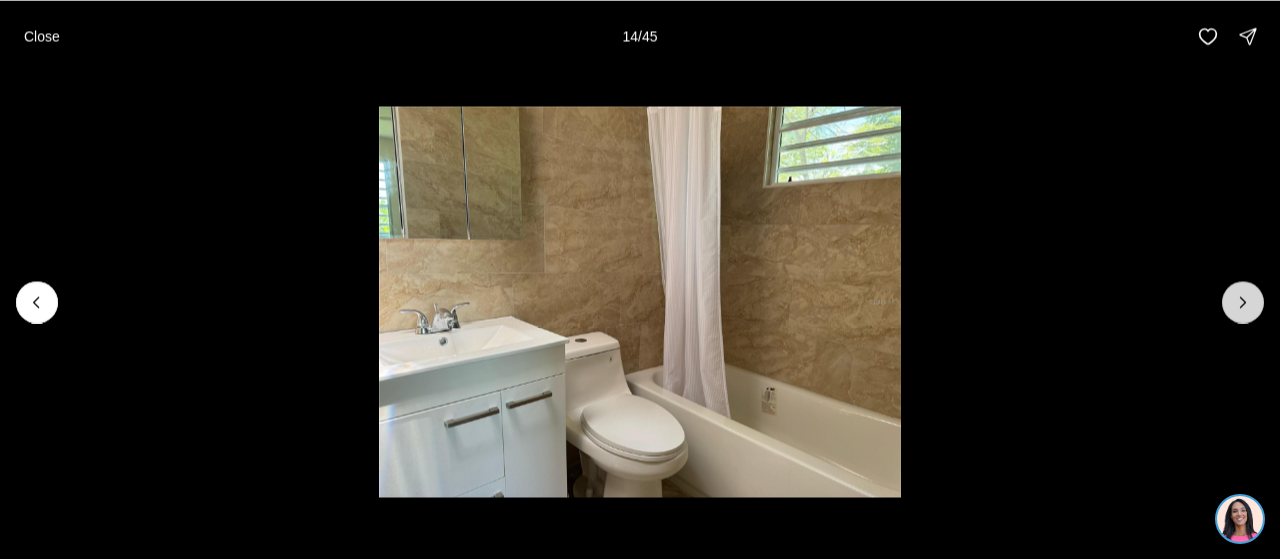 click at bounding box center [1243, 302] 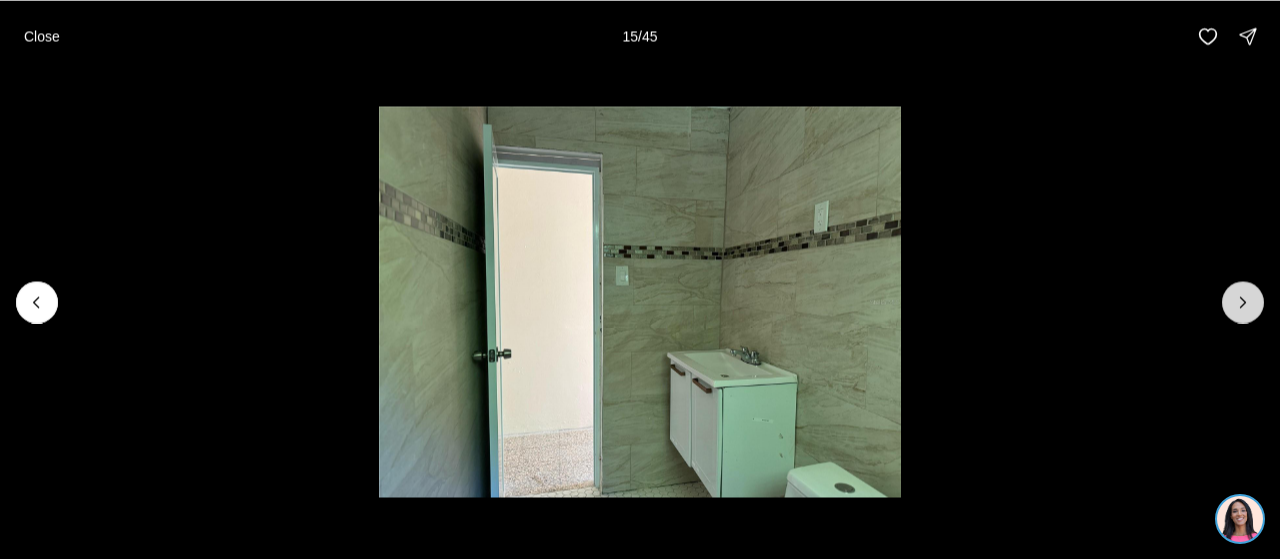 click at bounding box center [1243, 302] 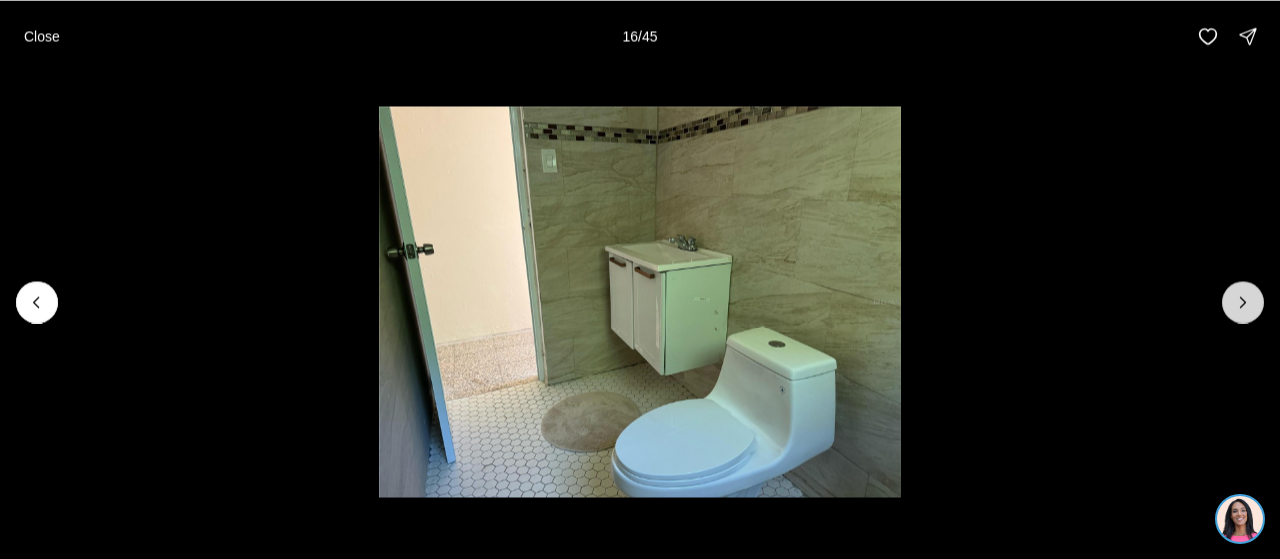 click at bounding box center (1243, 302) 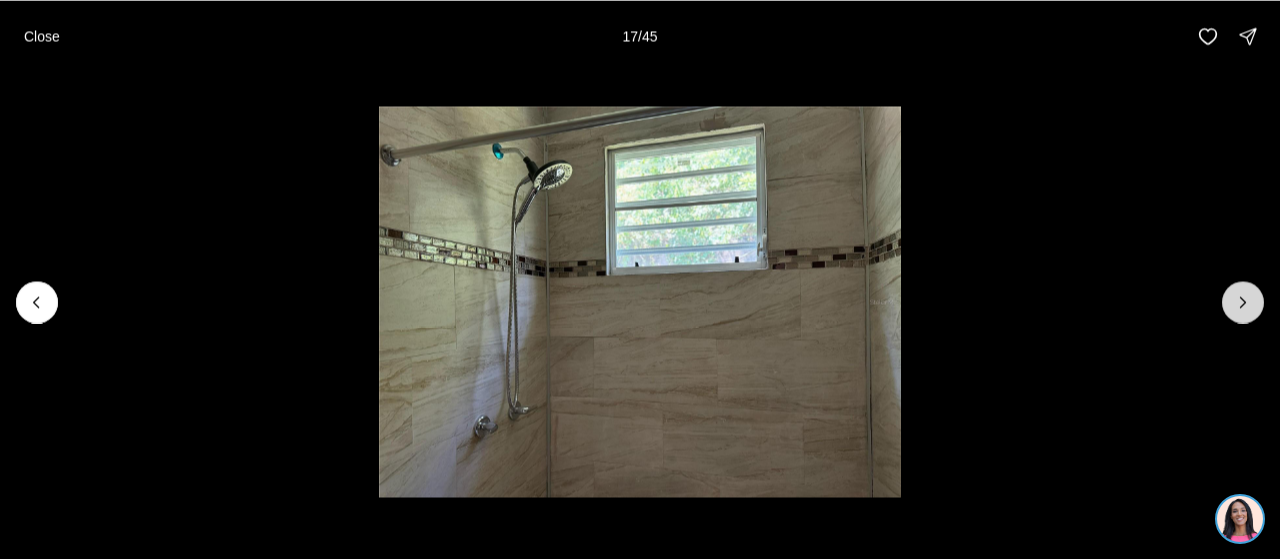 click at bounding box center (1243, 302) 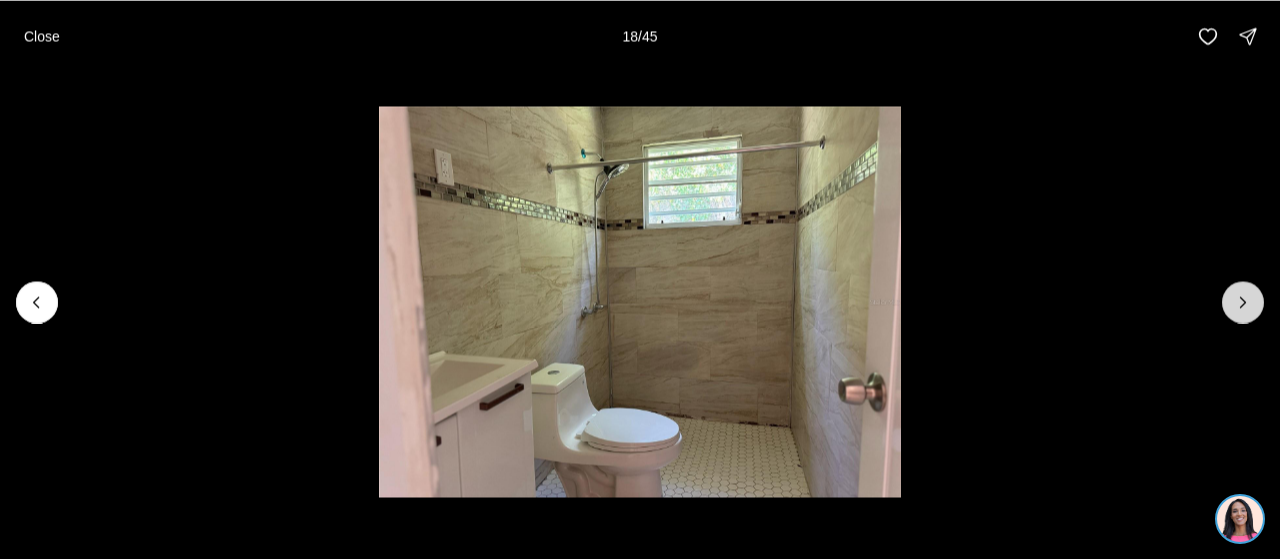 click at bounding box center [1243, 302] 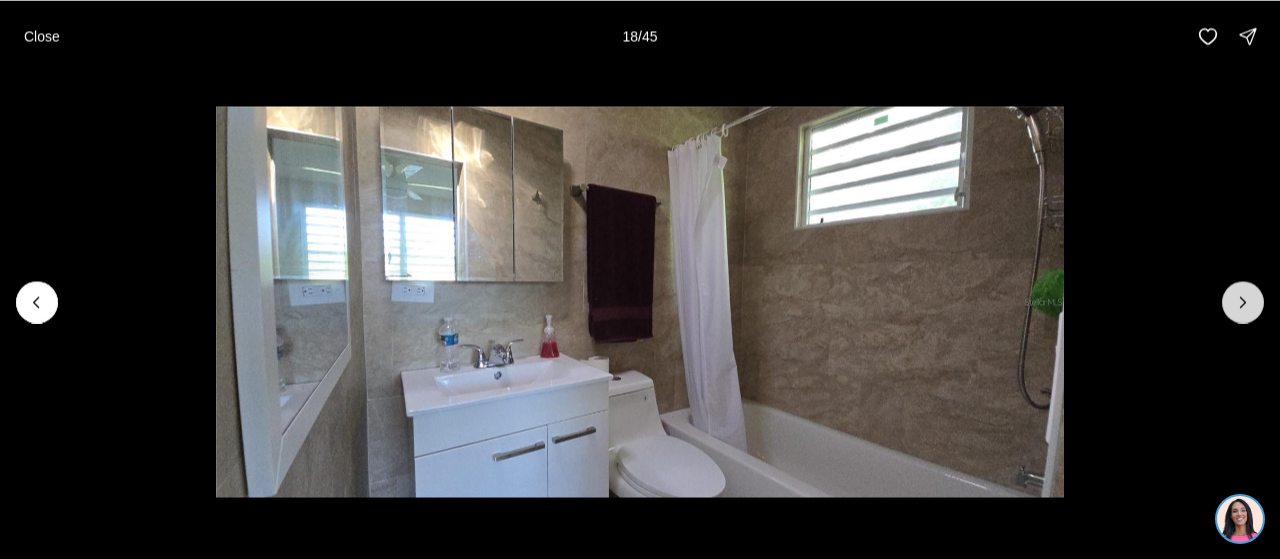 click at bounding box center [1243, 302] 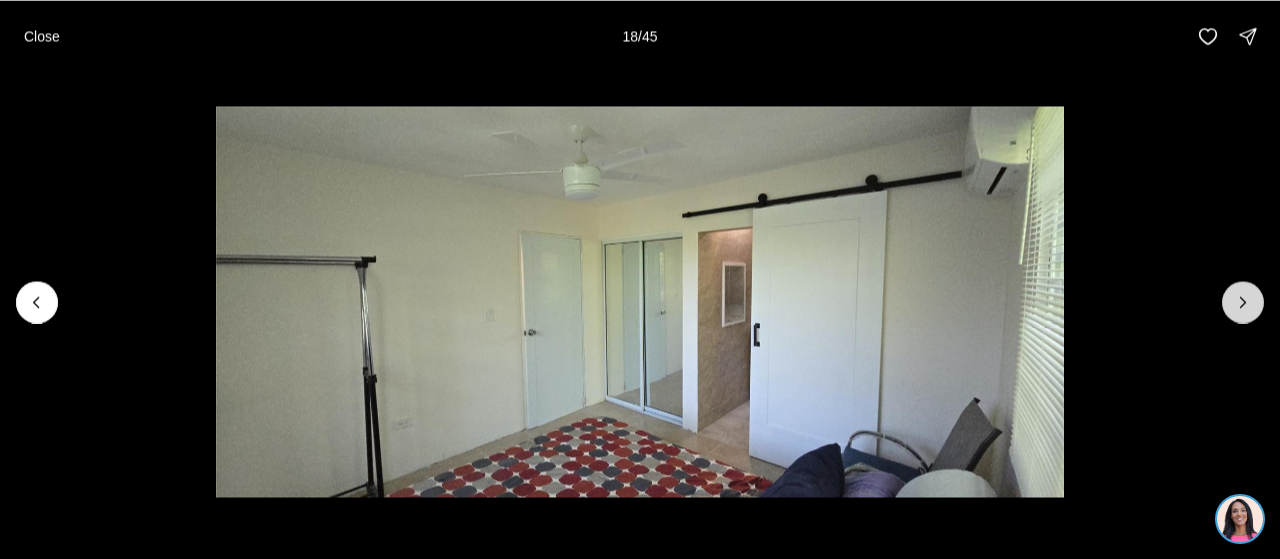 click at bounding box center (1243, 302) 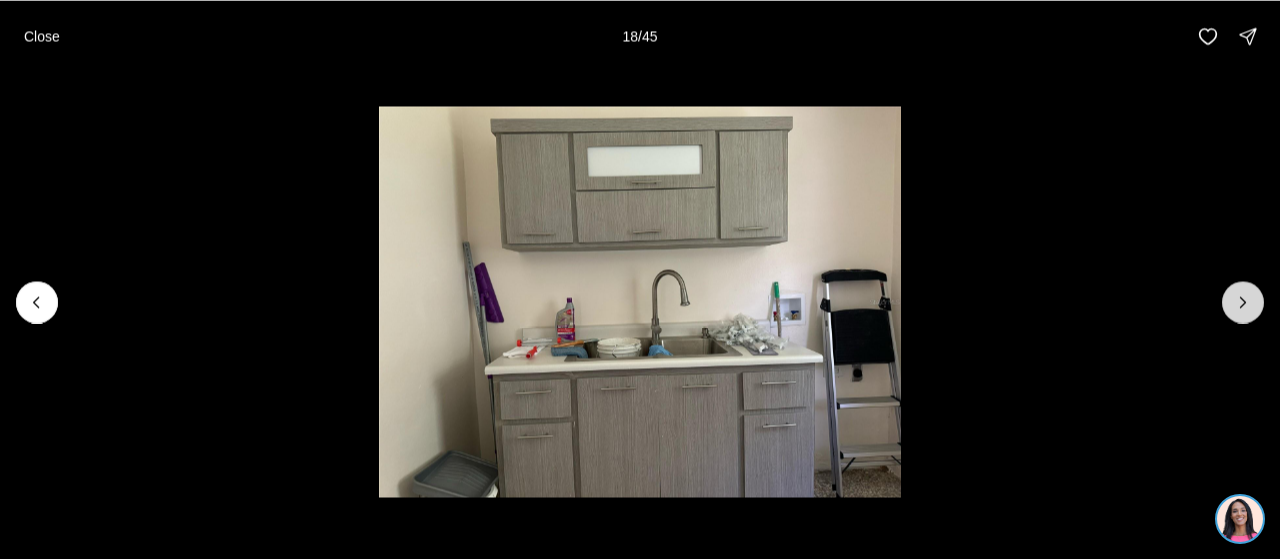 click at bounding box center [1243, 302] 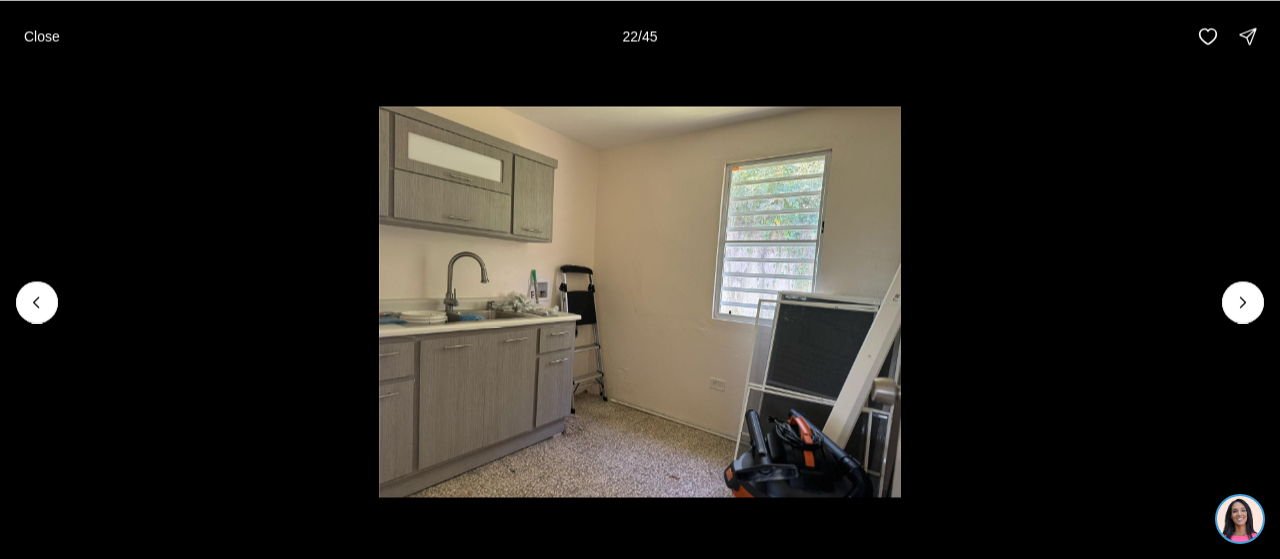 click at bounding box center [640, 301] 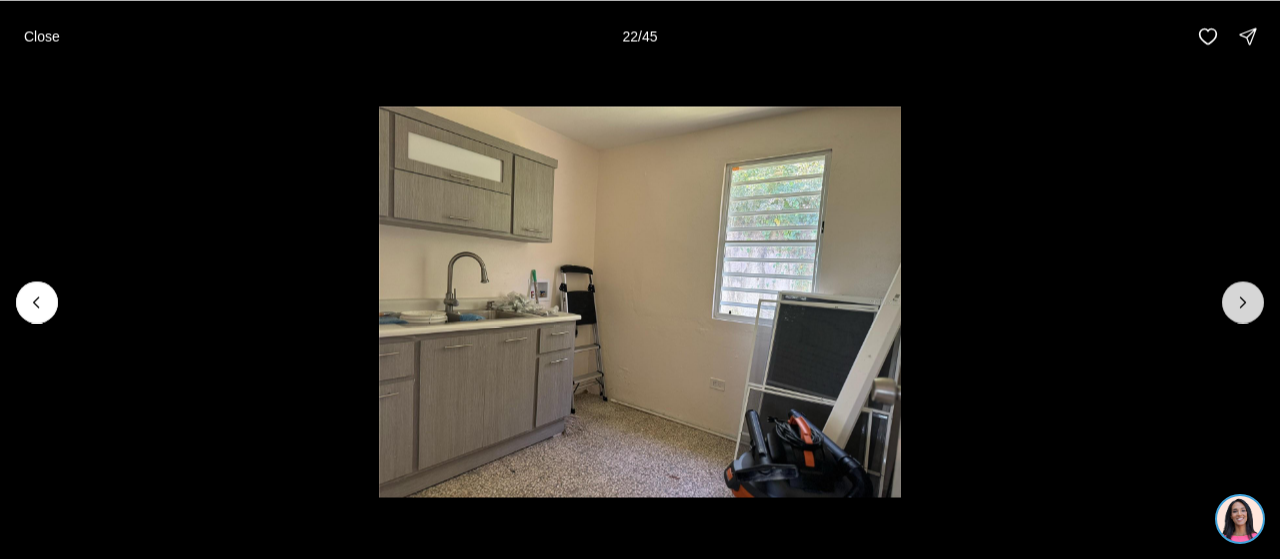 click at bounding box center (1243, 302) 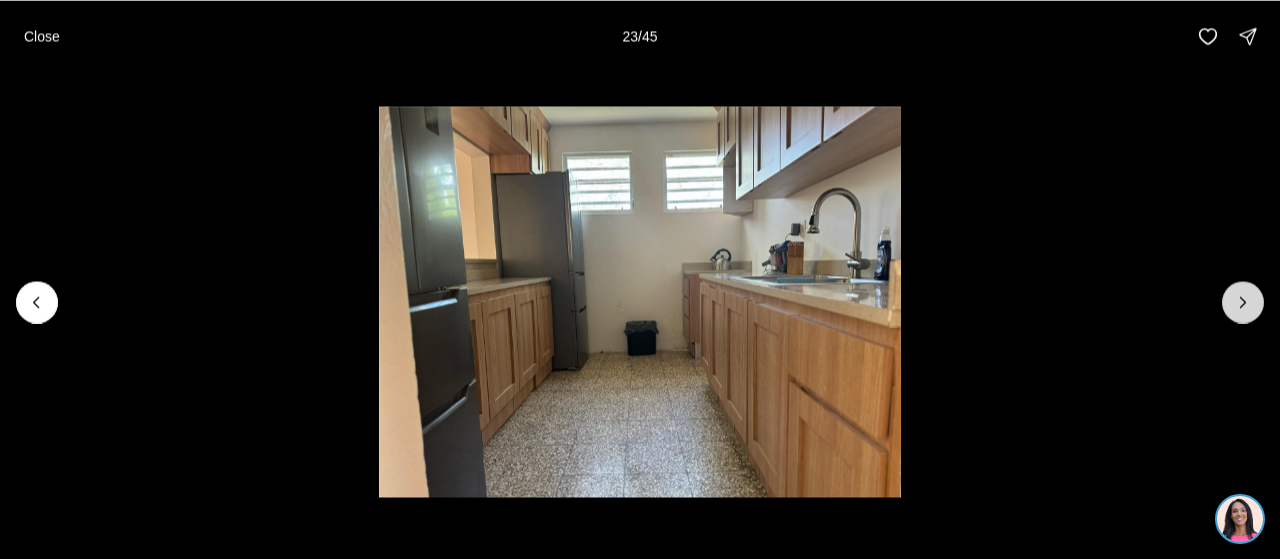click at bounding box center [1243, 302] 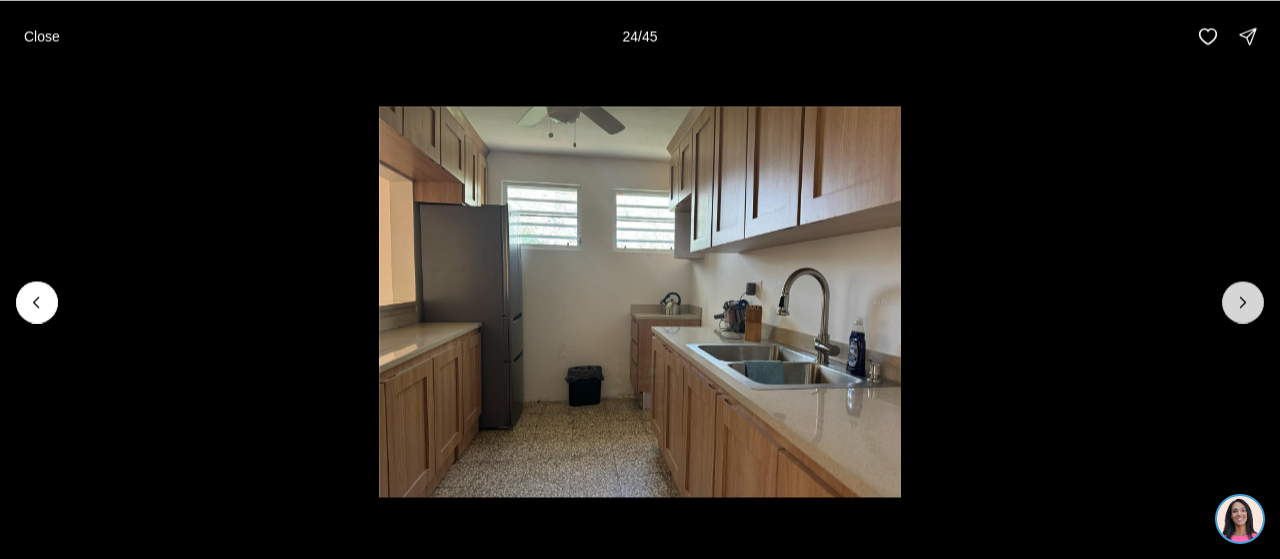 click at bounding box center (1243, 302) 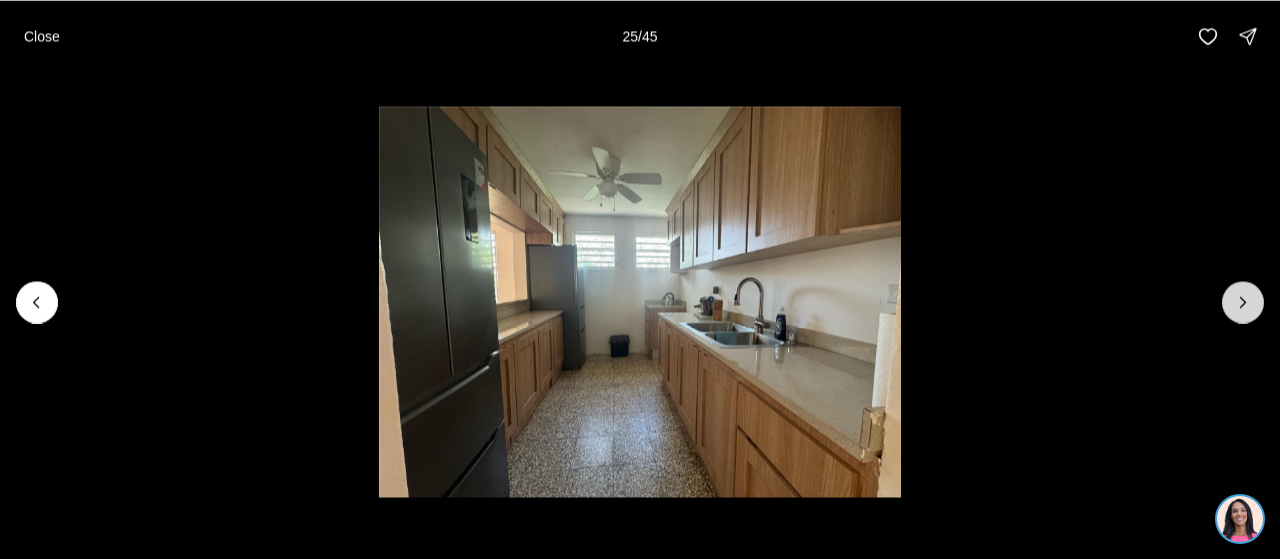 click at bounding box center [1243, 302] 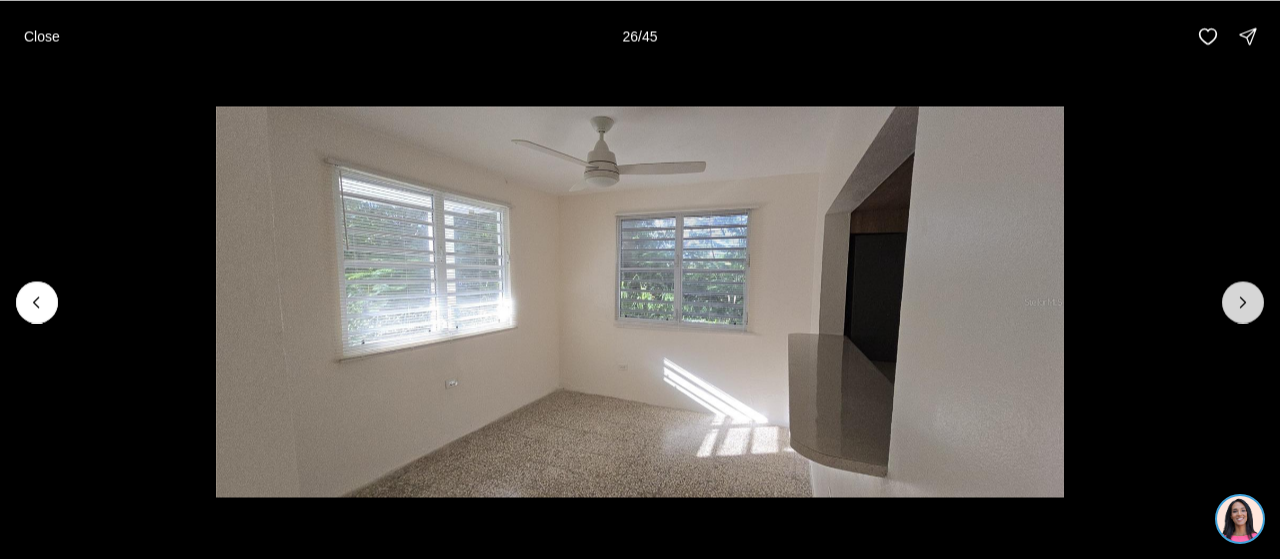 click at bounding box center (1243, 302) 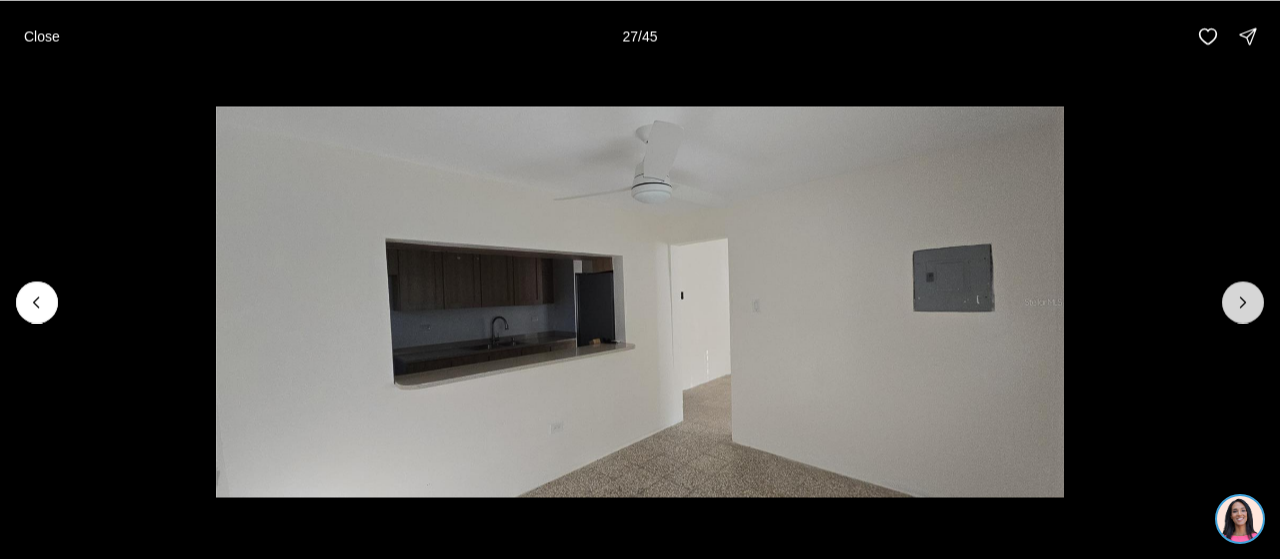 click at bounding box center [1243, 302] 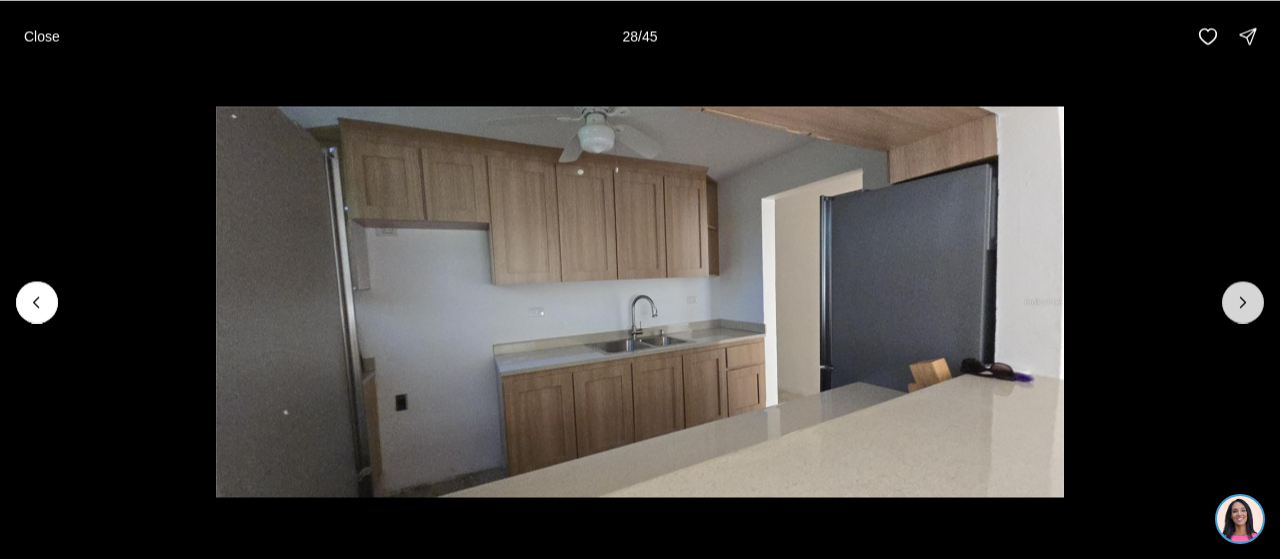 click at bounding box center (1243, 302) 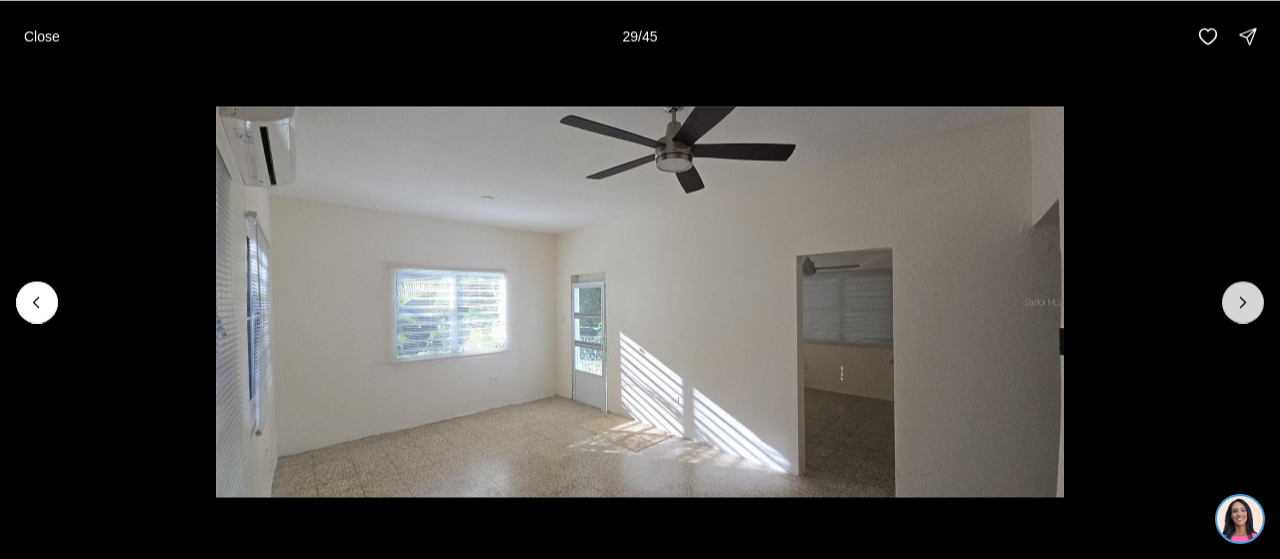 click at bounding box center (1243, 302) 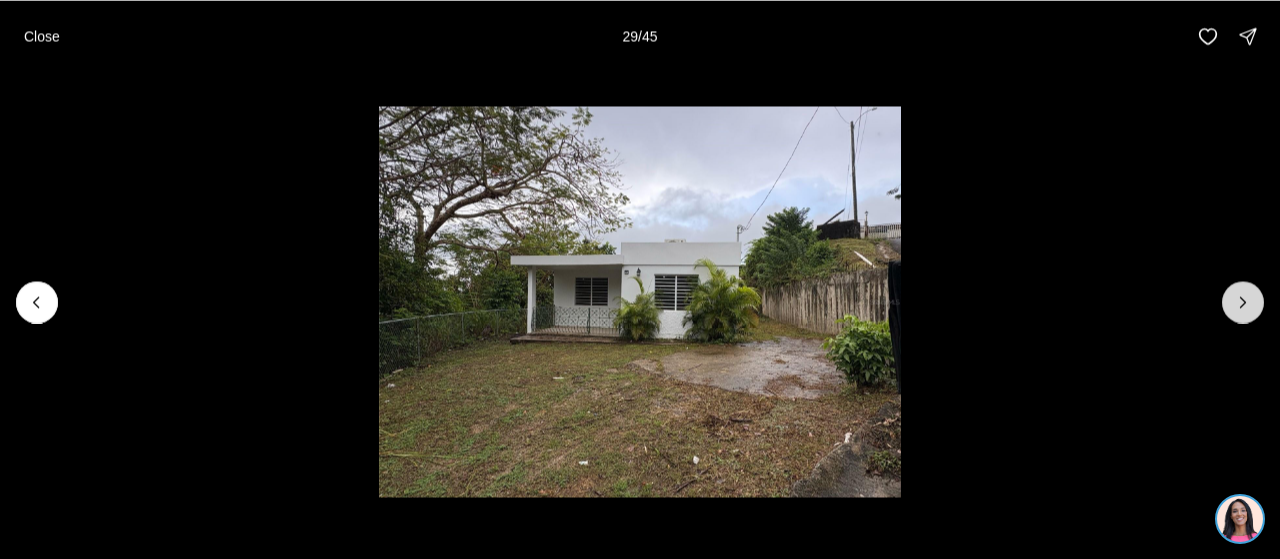 click at bounding box center [1243, 302] 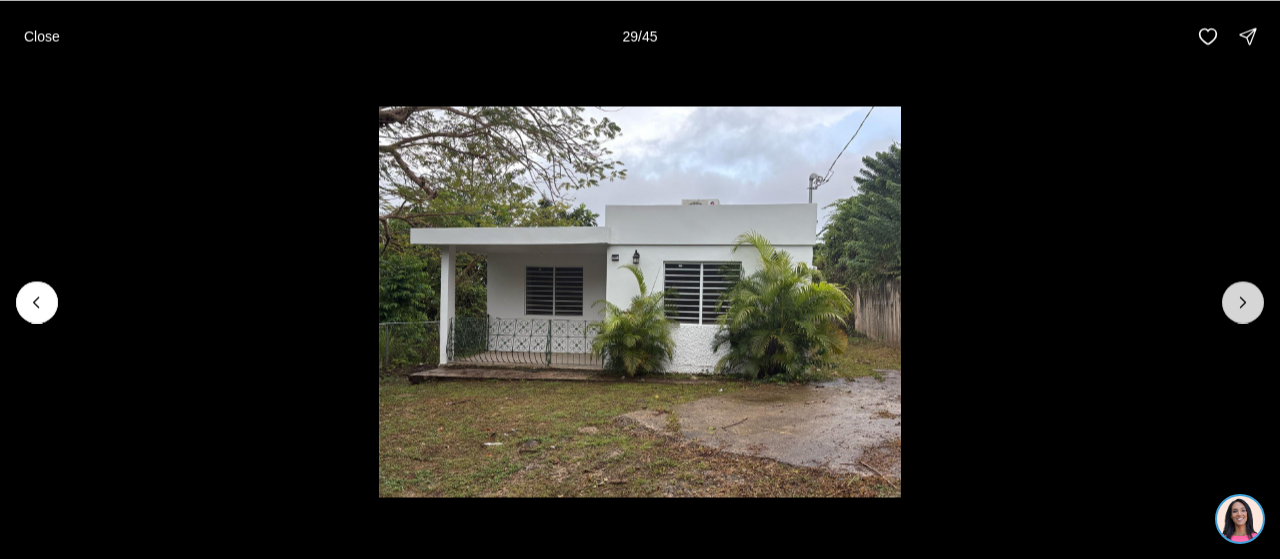 click at bounding box center [1243, 302] 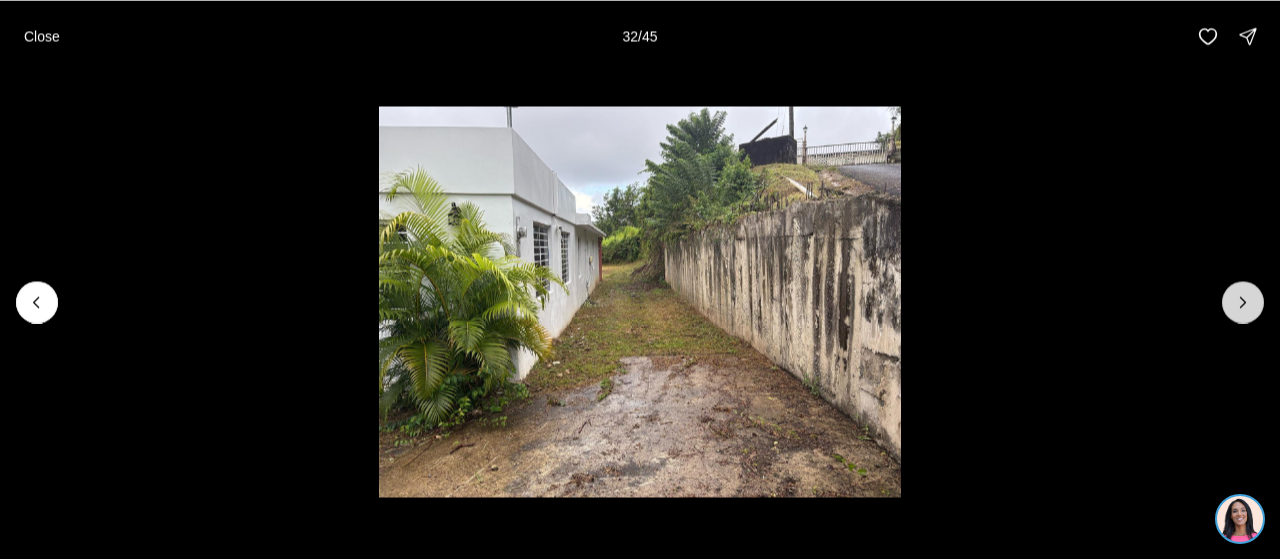 click at bounding box center (1243, 302) 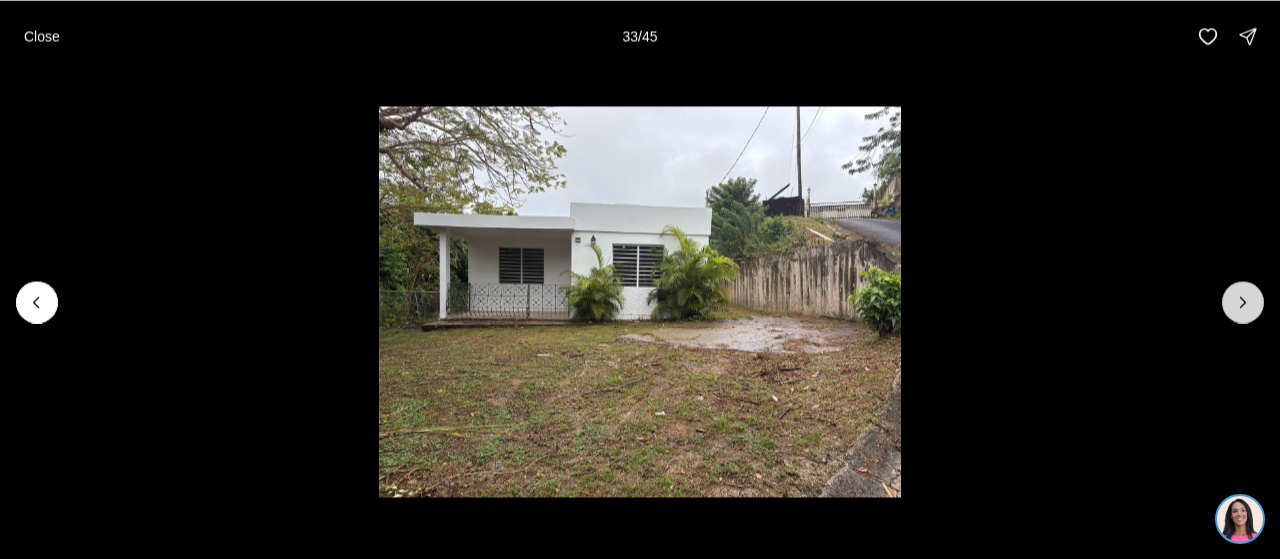 click at bounding box center [1243, 302] 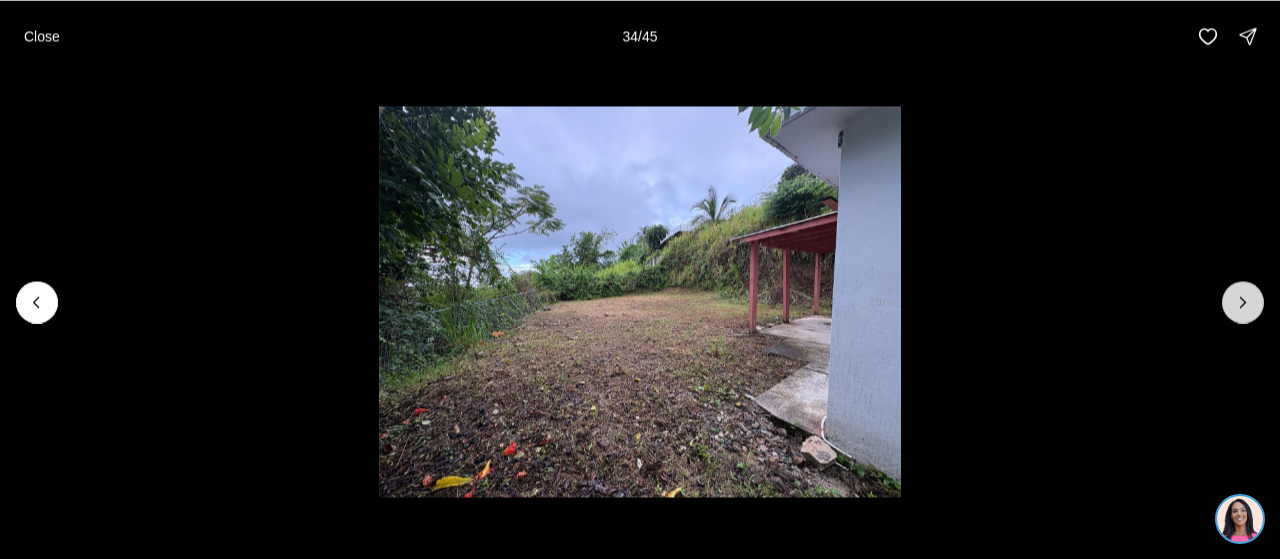 click at bounding box center (1243, 302) 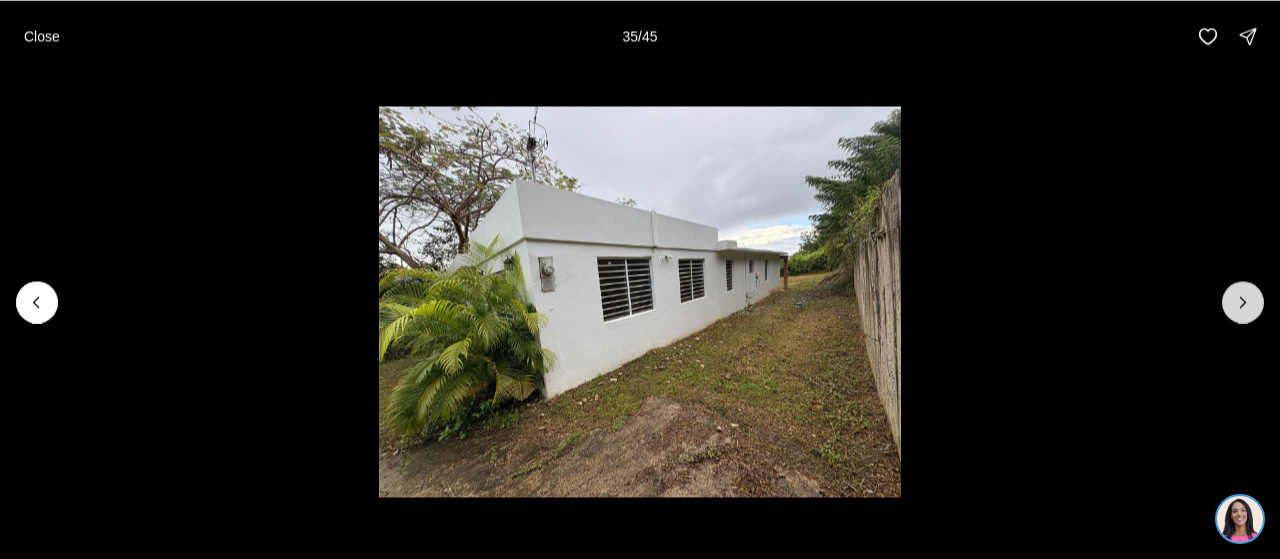 click at bounding box center (1243, 302) 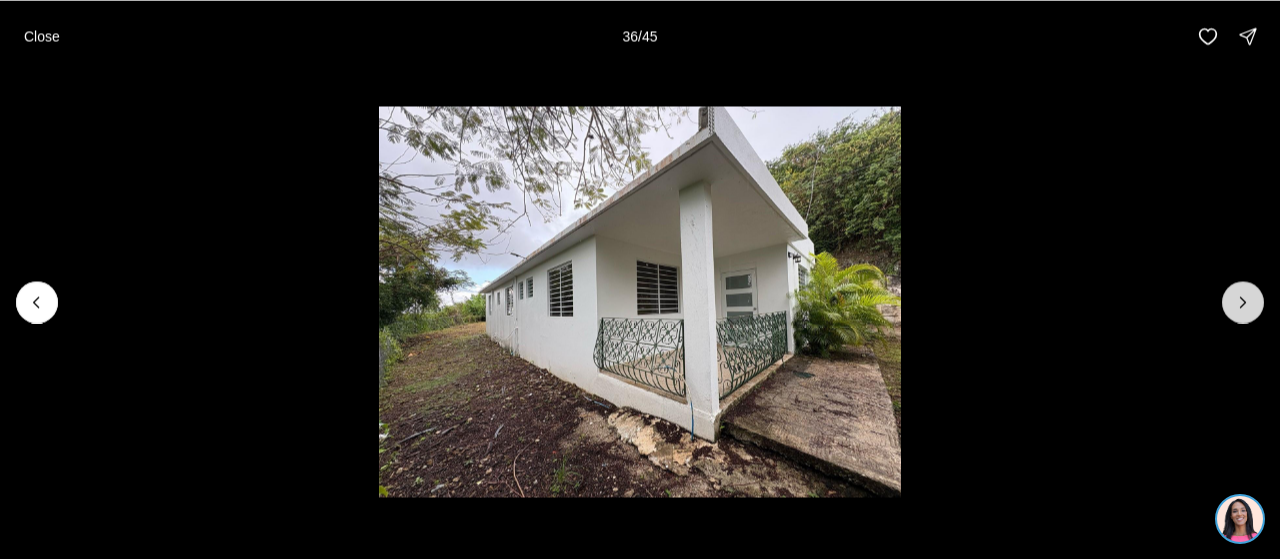 click at bounding box center [1243, 302] 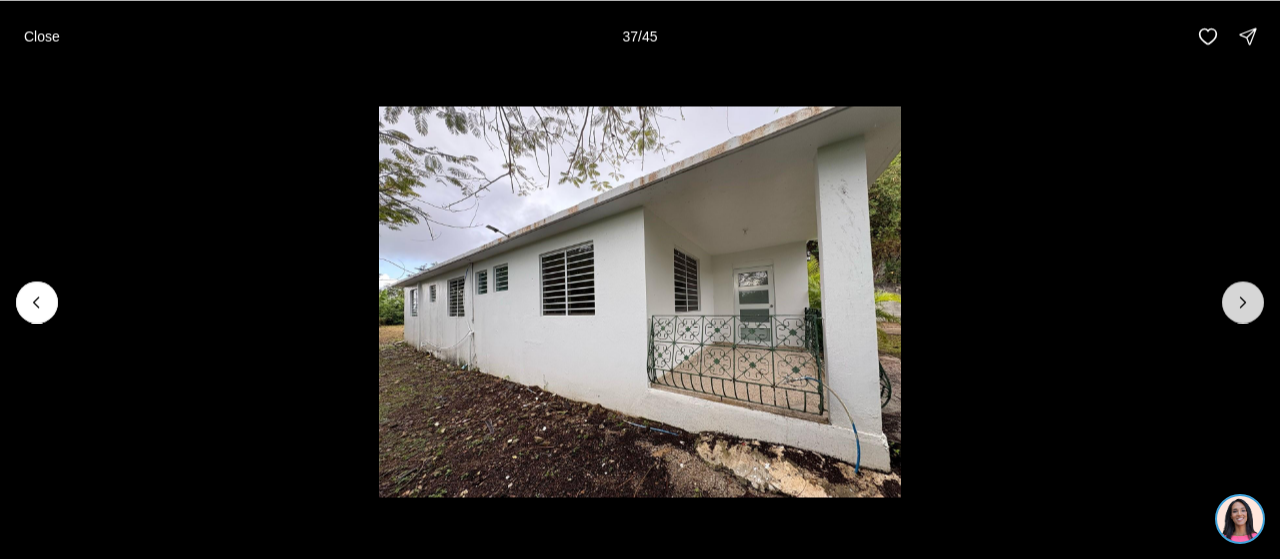 click at bounding box center [1243, 302] 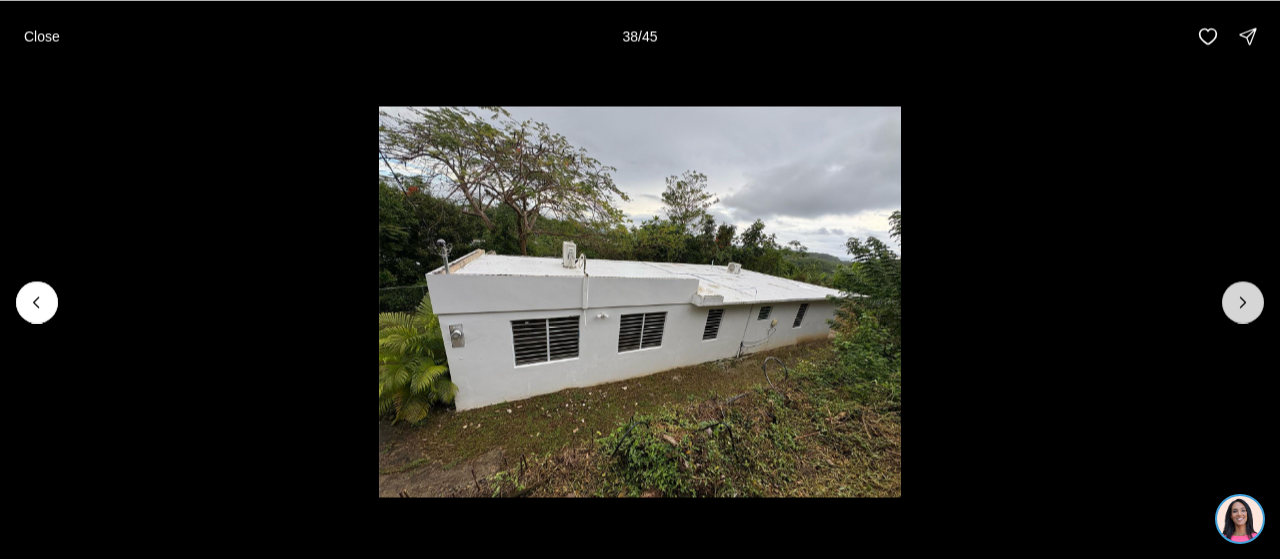 click at bounding box center [1243, 302] 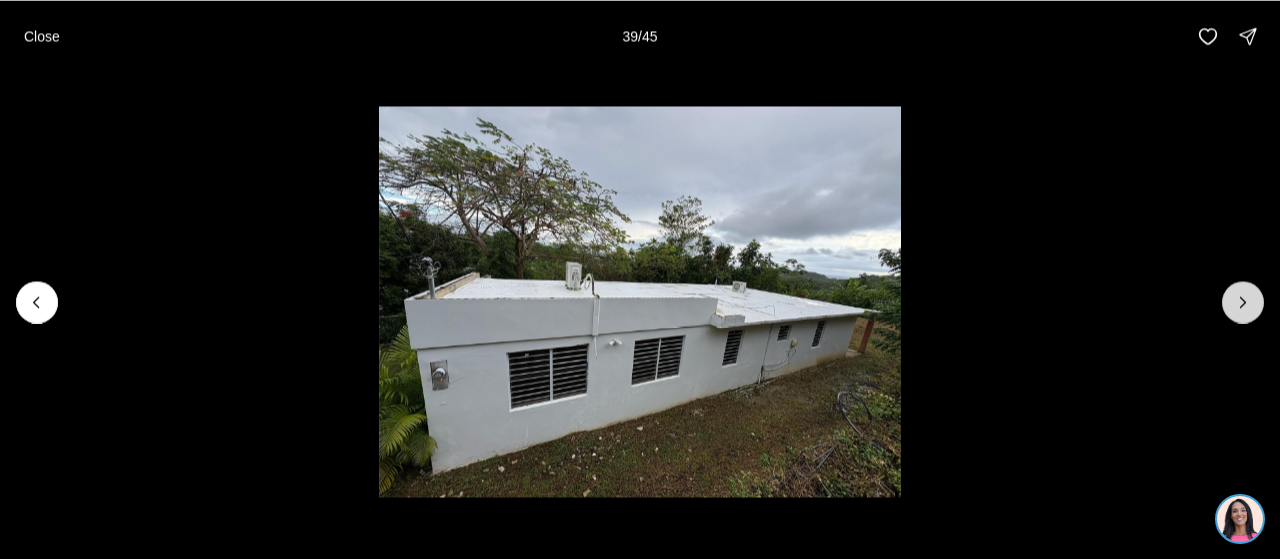 click at bounding box center (1243, 302) 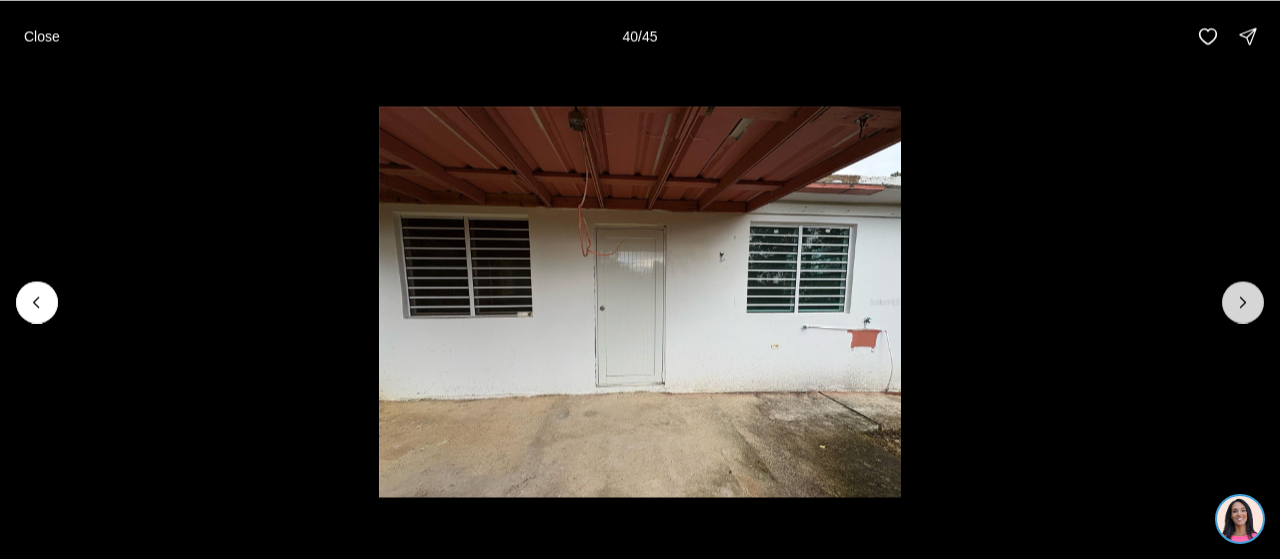 click at bounding box center [1243, 302] 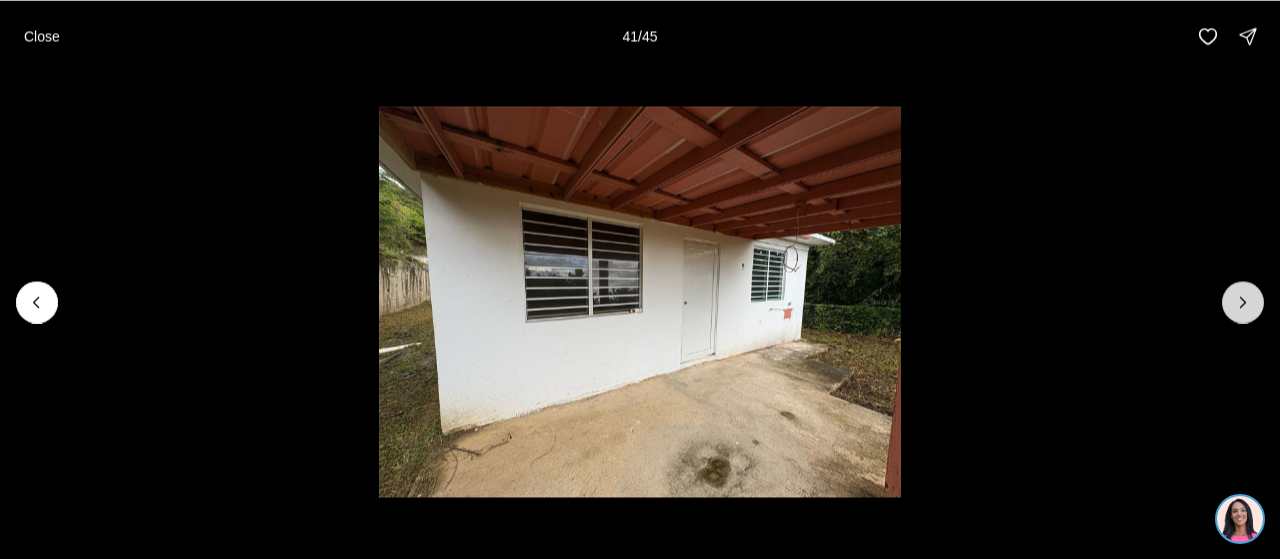 click at bounding box center [1243, 302] 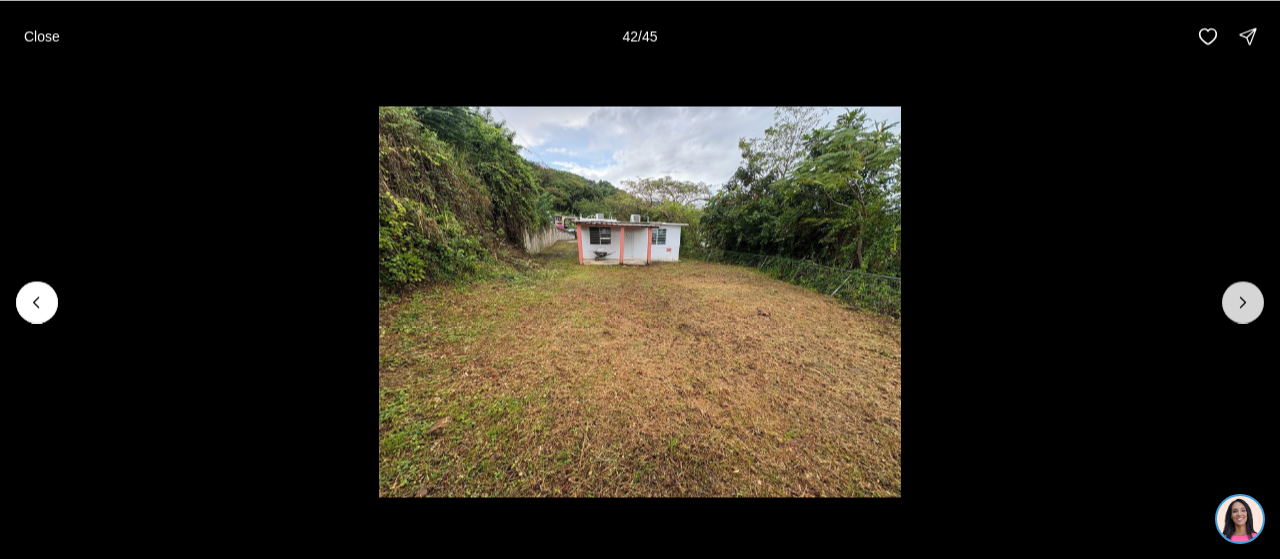 drag, startPoint x: 1229, startPoint y: 310, endPoint x: 1248, endPoint y: 308, distance: 19.104973 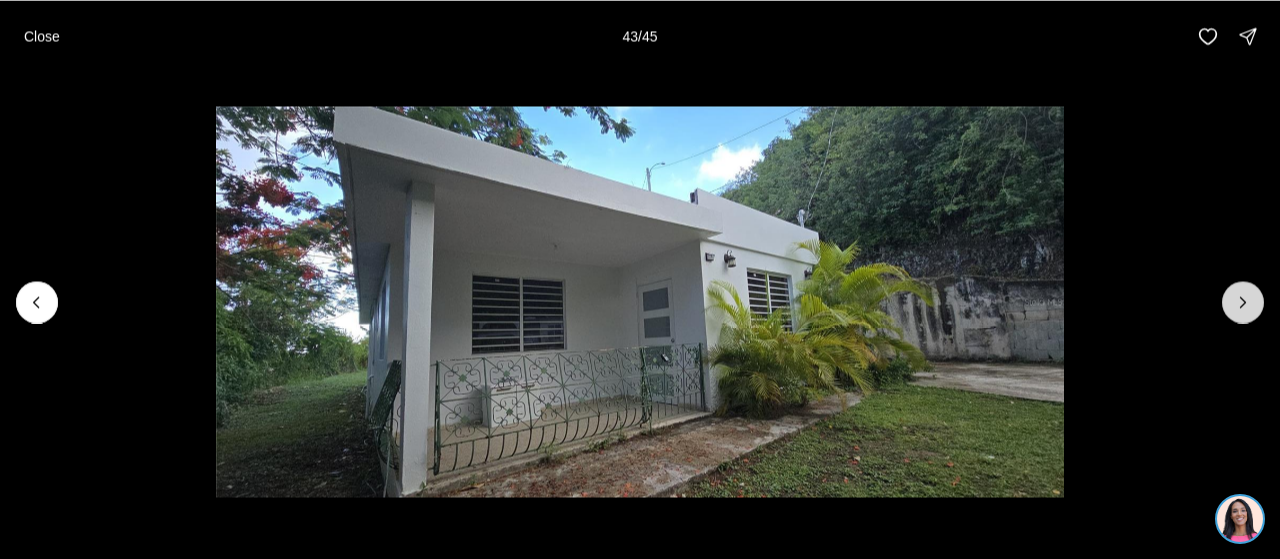 click 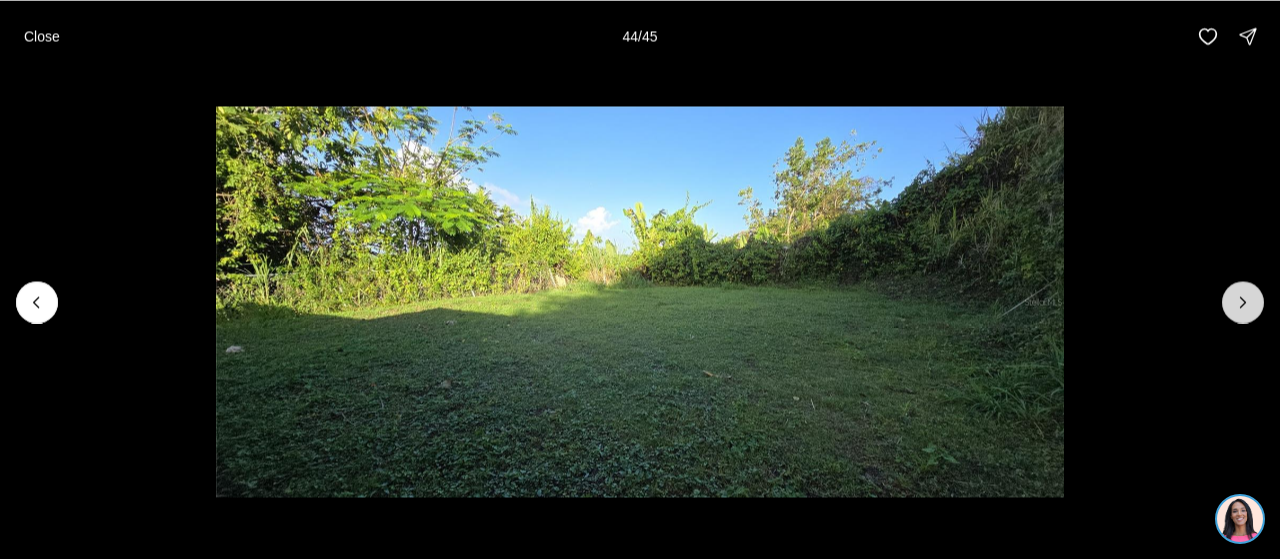 click 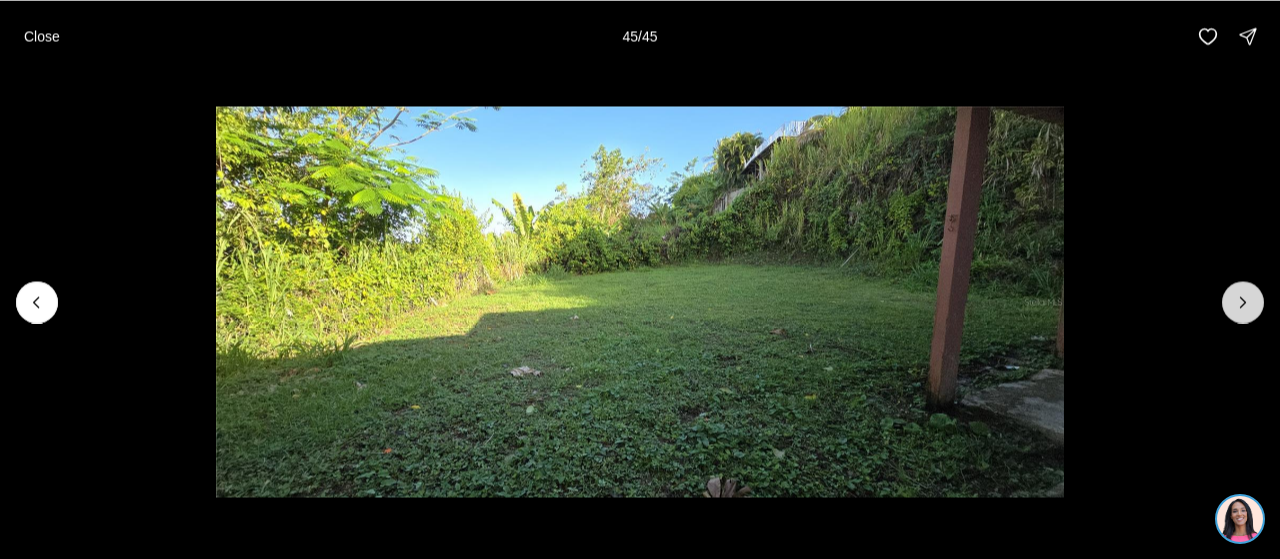 click at bounding box center (1243, 302) 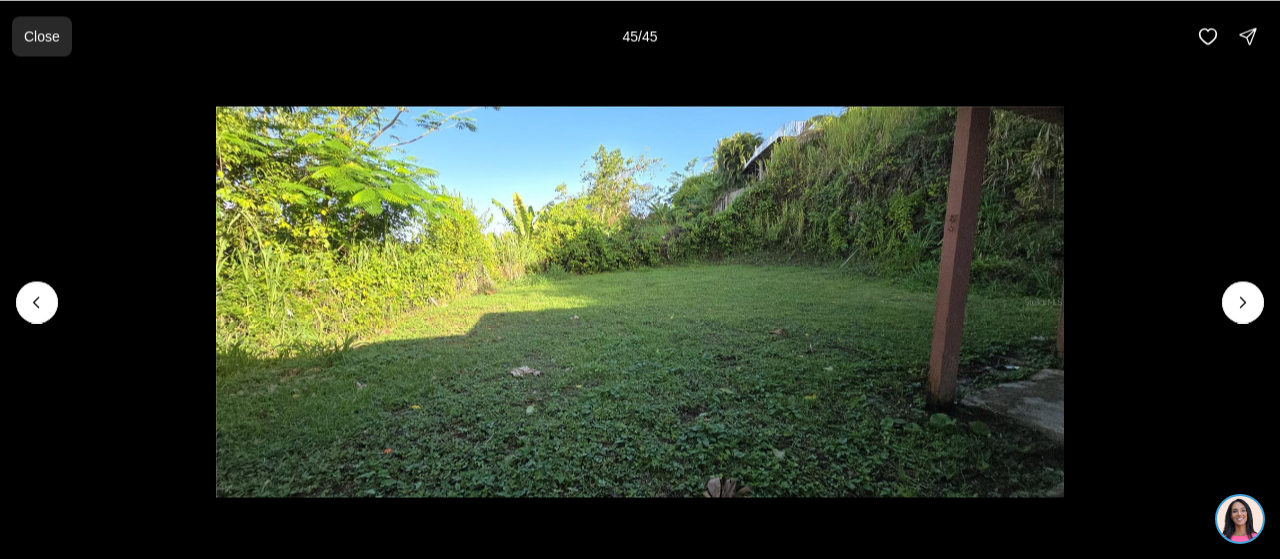 click on "Close" at bounding box center (42, 36) 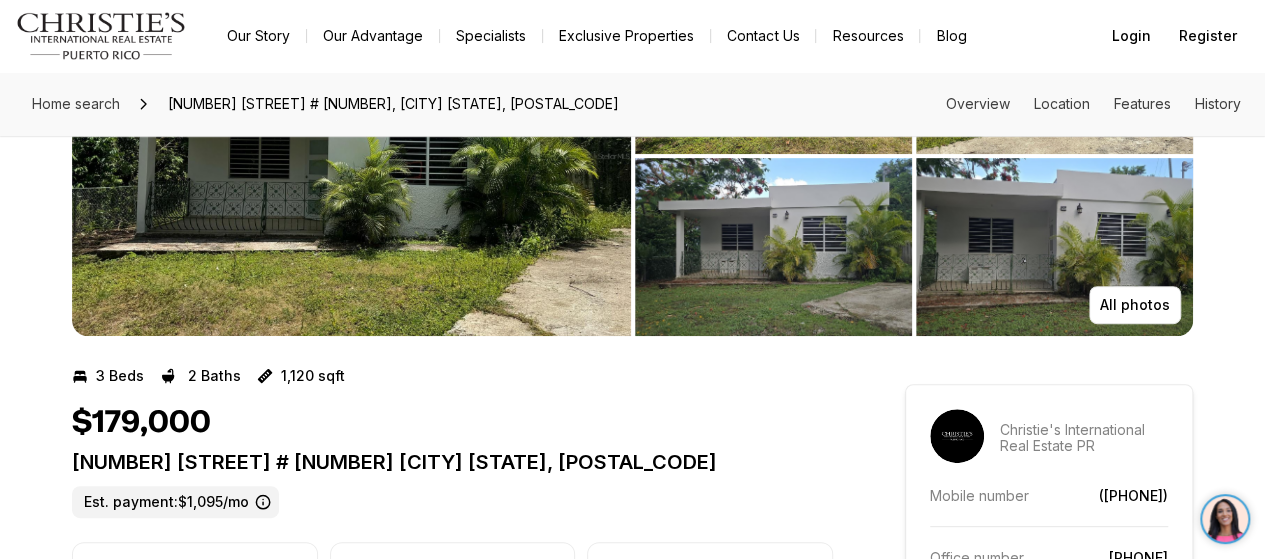 scroll, scrollTop: 0, scrollLeft: 0, axis: both 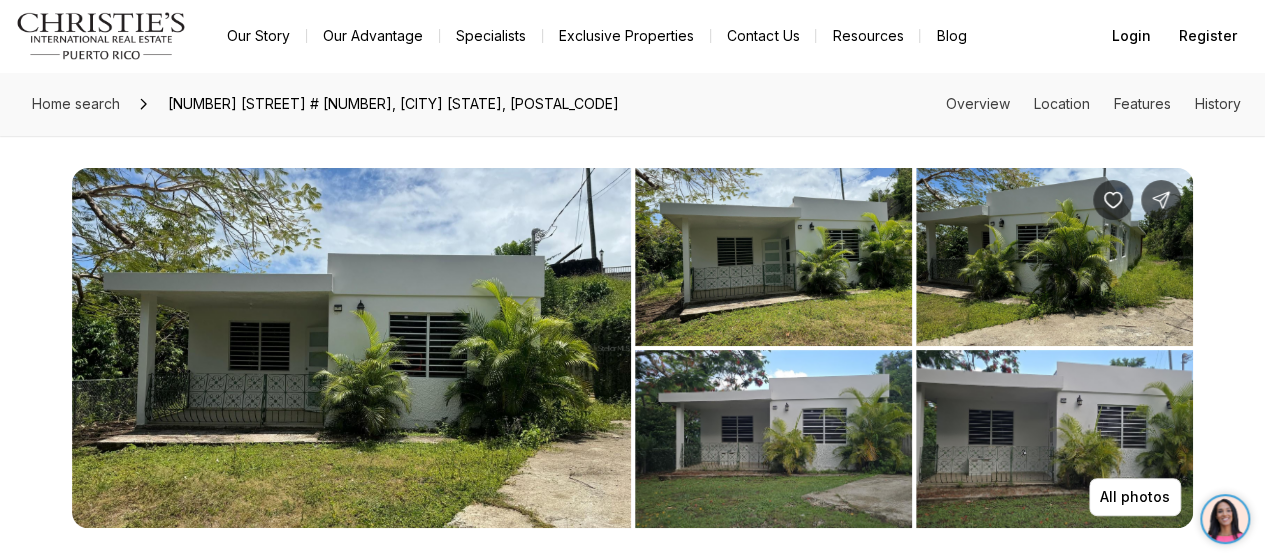 click at bounding box center (101, 36) 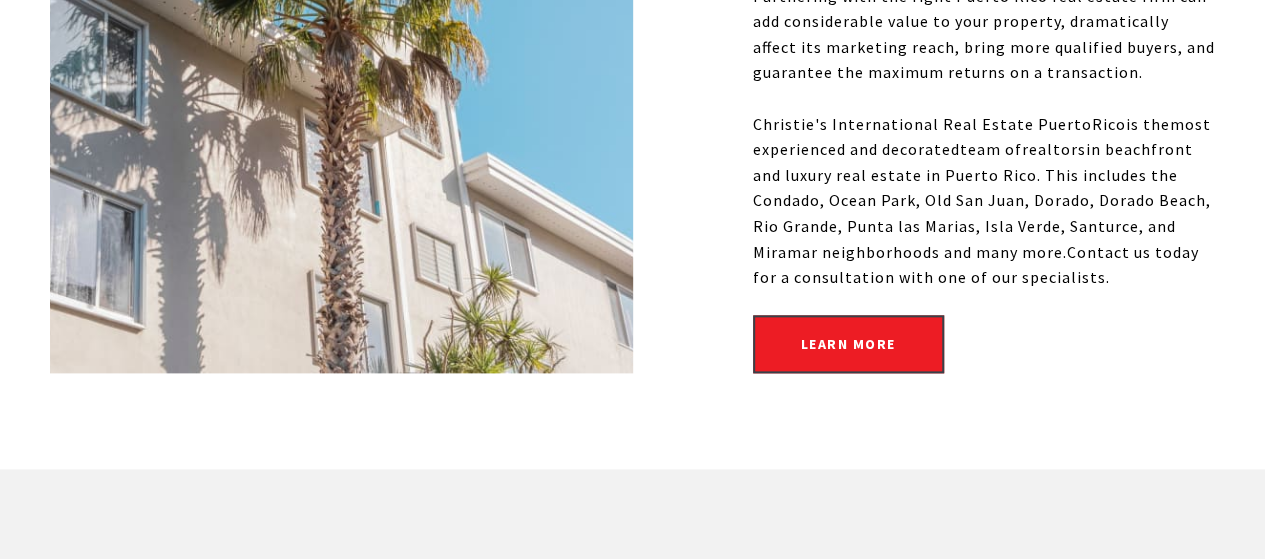 scroll, scrollTop: 1581, scrollLeft: 0, axis: vertical 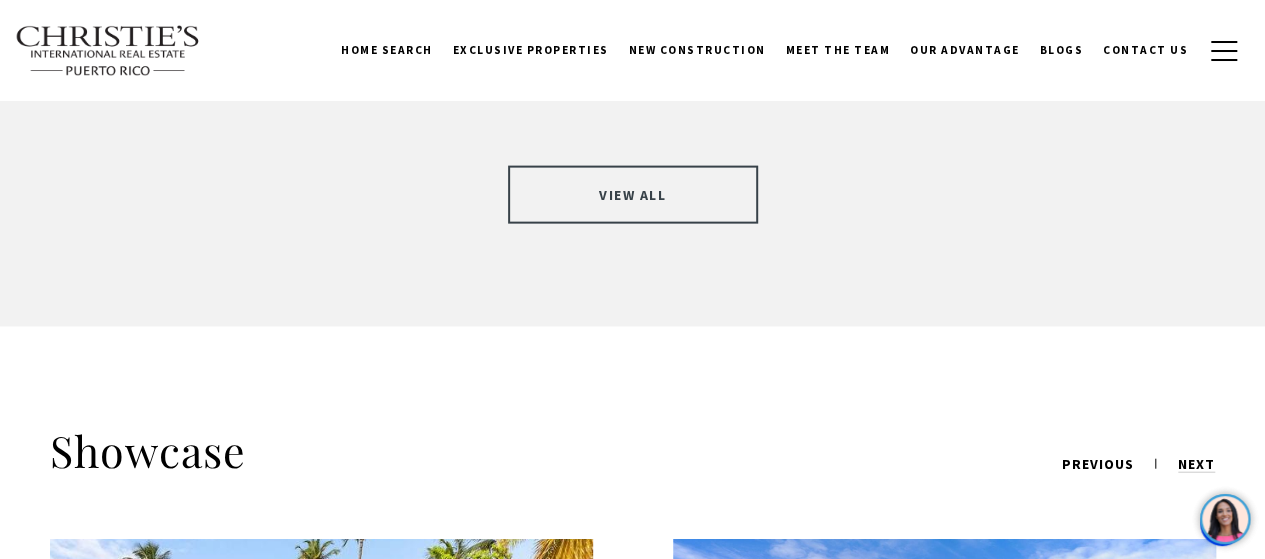click on "VIEW ALL" at bounding box center (633, 195) 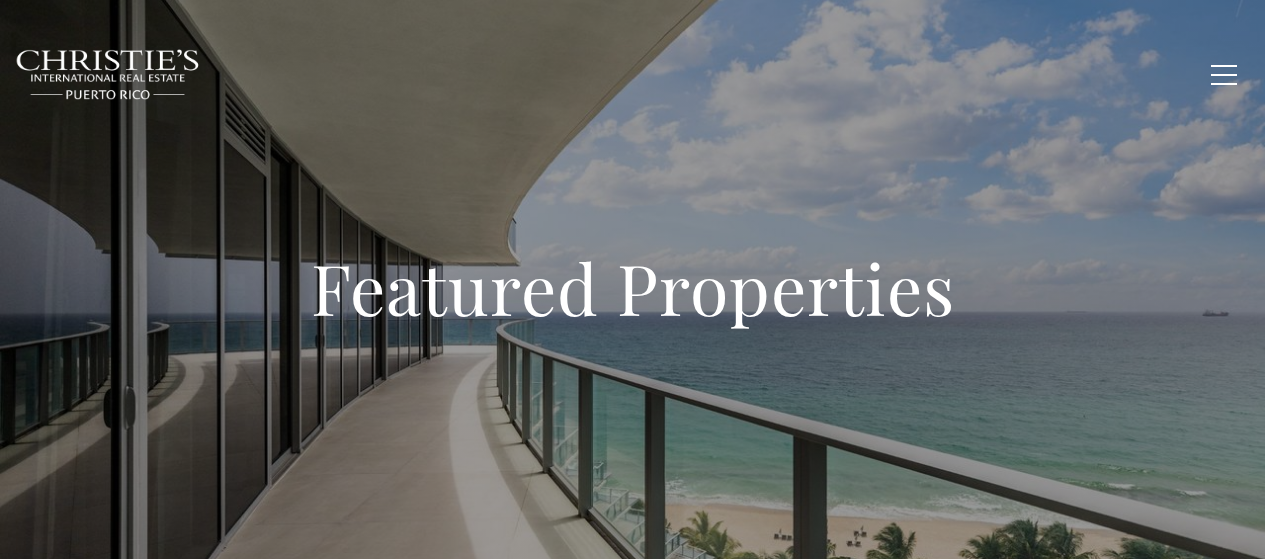 scroll, scrollTop: 316, scrollLeft: 0, axis: vertical 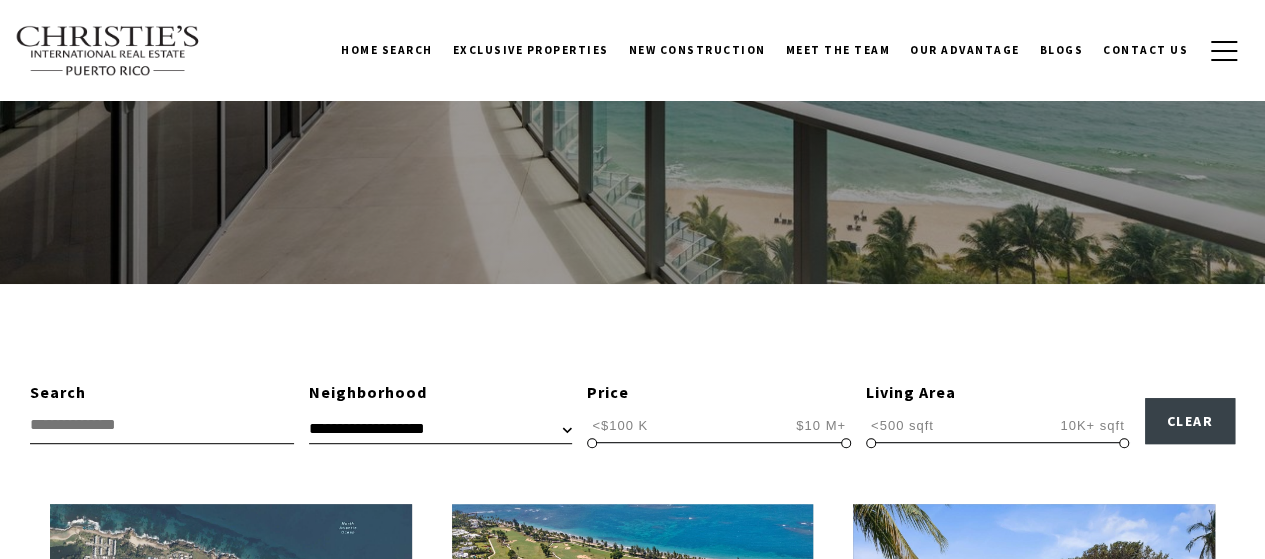 type on "**********" 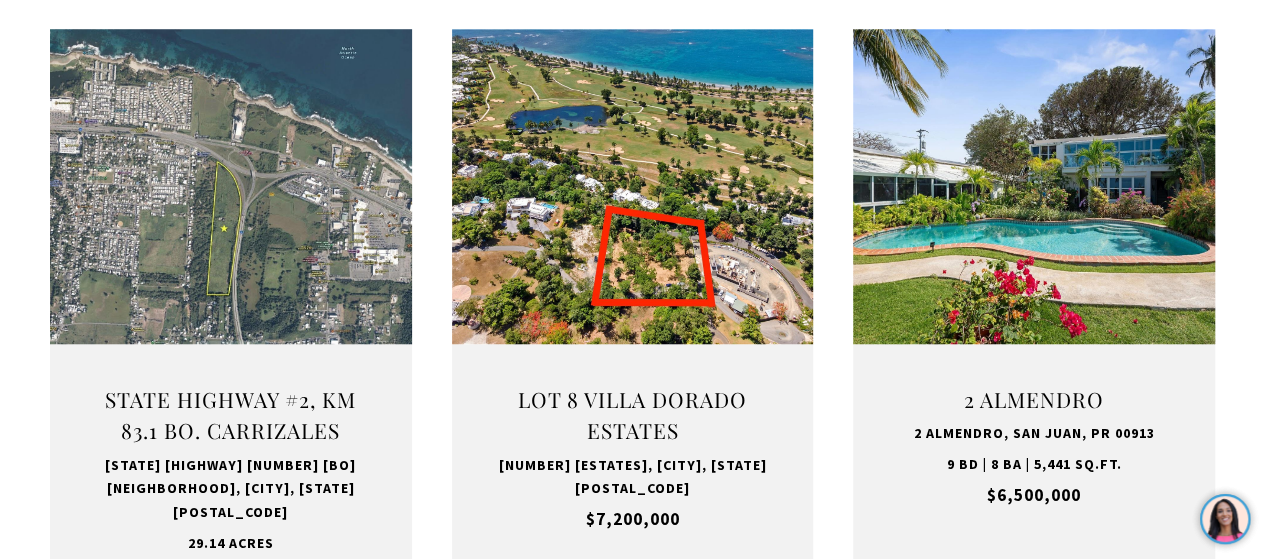scroll, scrollTop: 0, scrollLeft: 0, axis: both 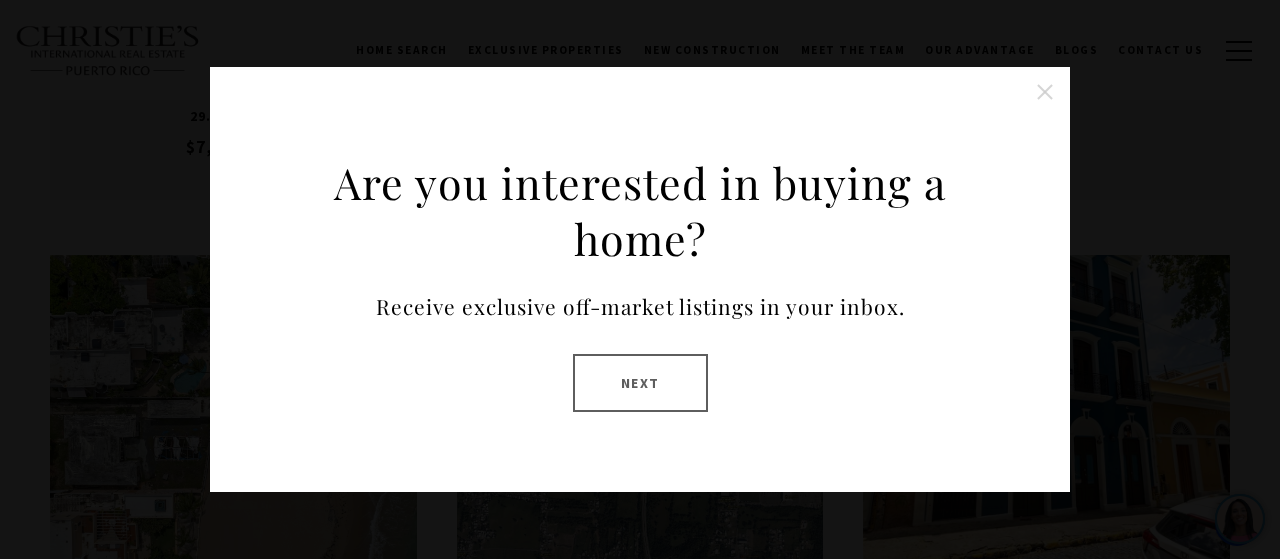 click at bounding box center [1045, 92] 